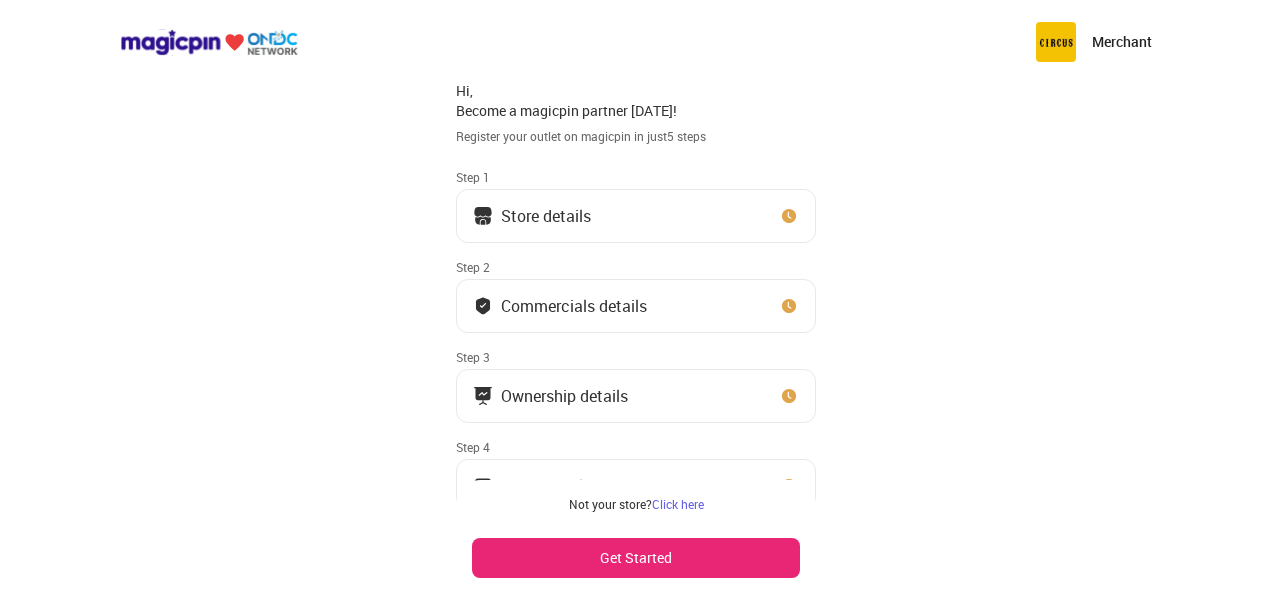 scroll, scrollTop: 0, scrollLeft: 0, axis: both 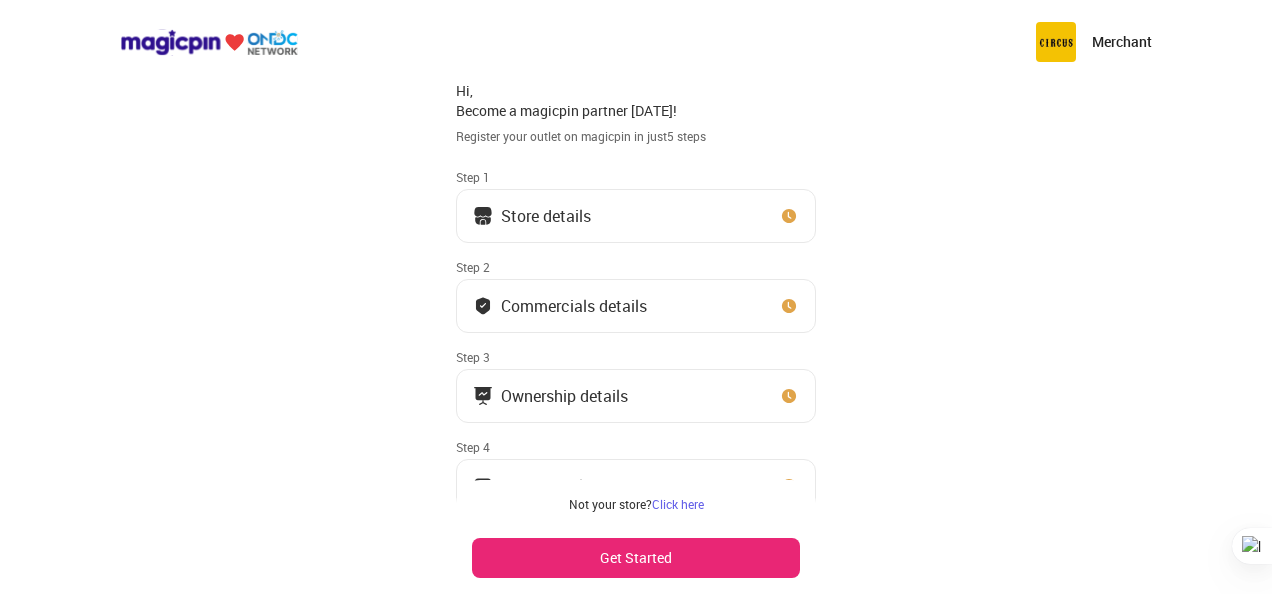 click on "Store details" at bounding box center [636, 216] 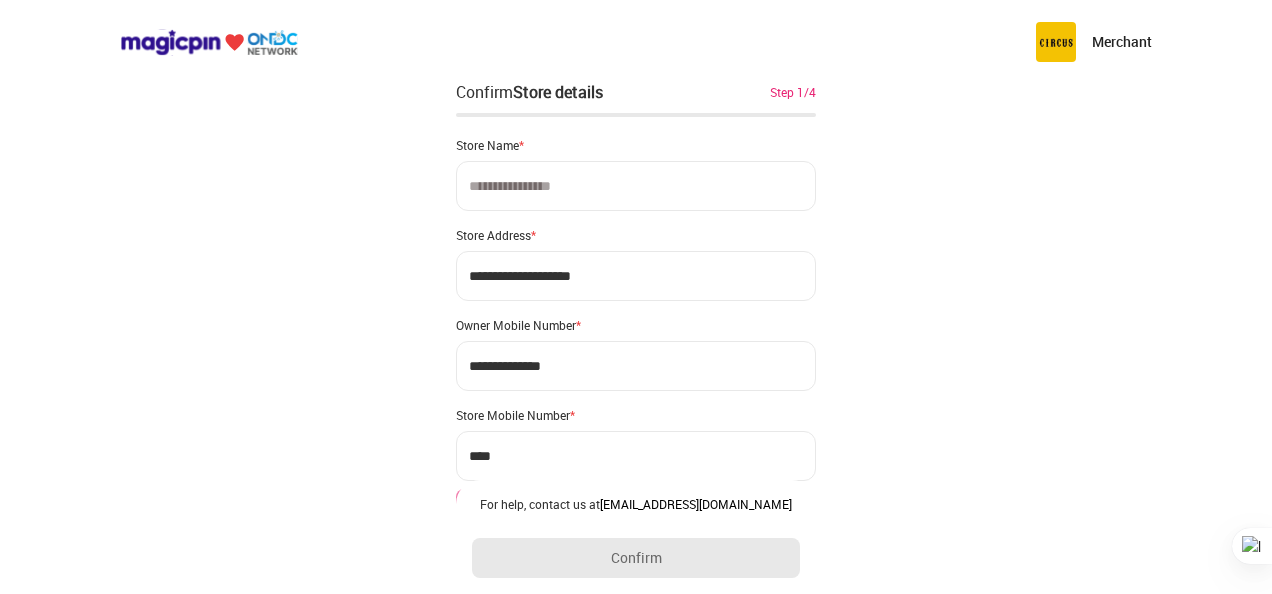 click at bounding box center (636, 186) 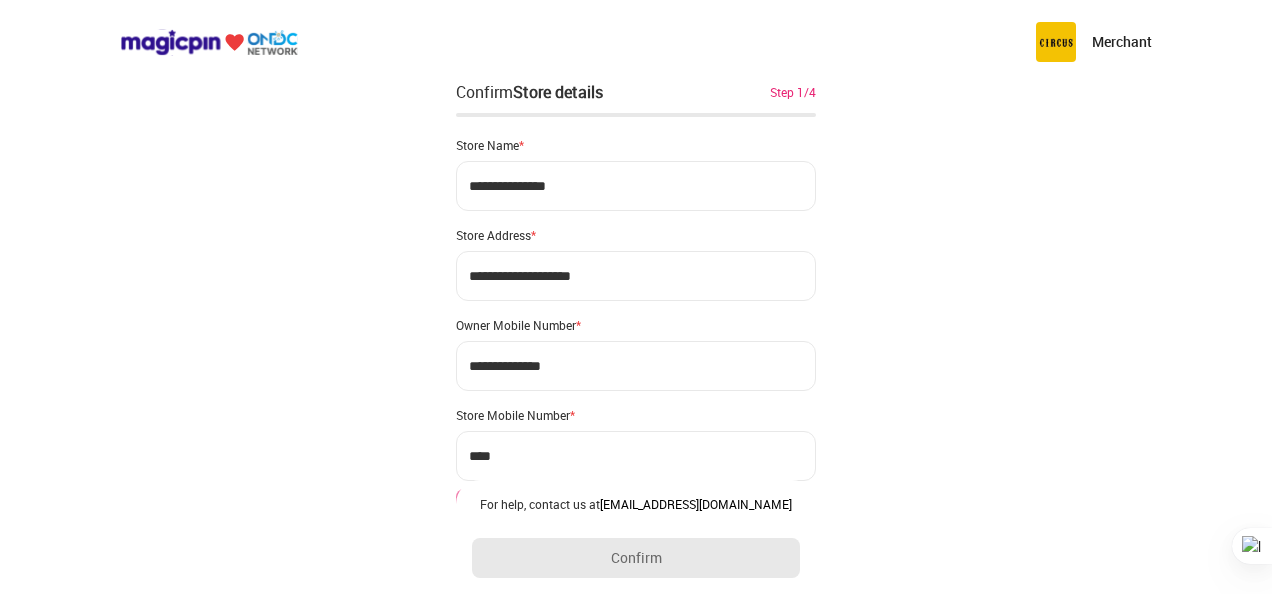 type on "**********" 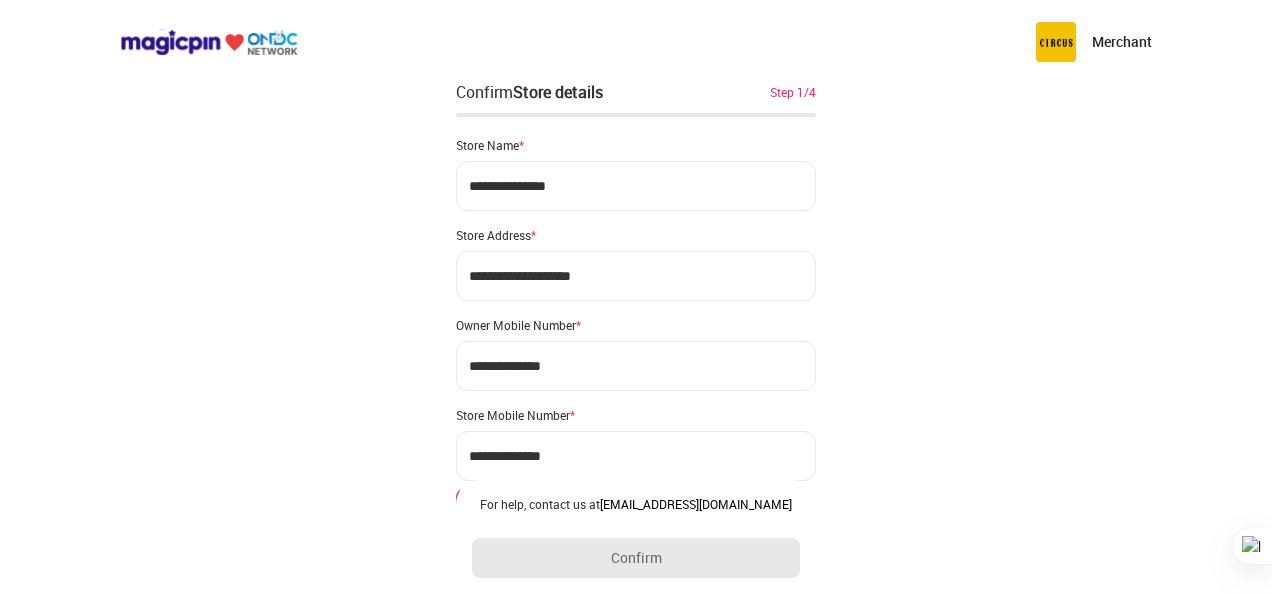 type on "**********" 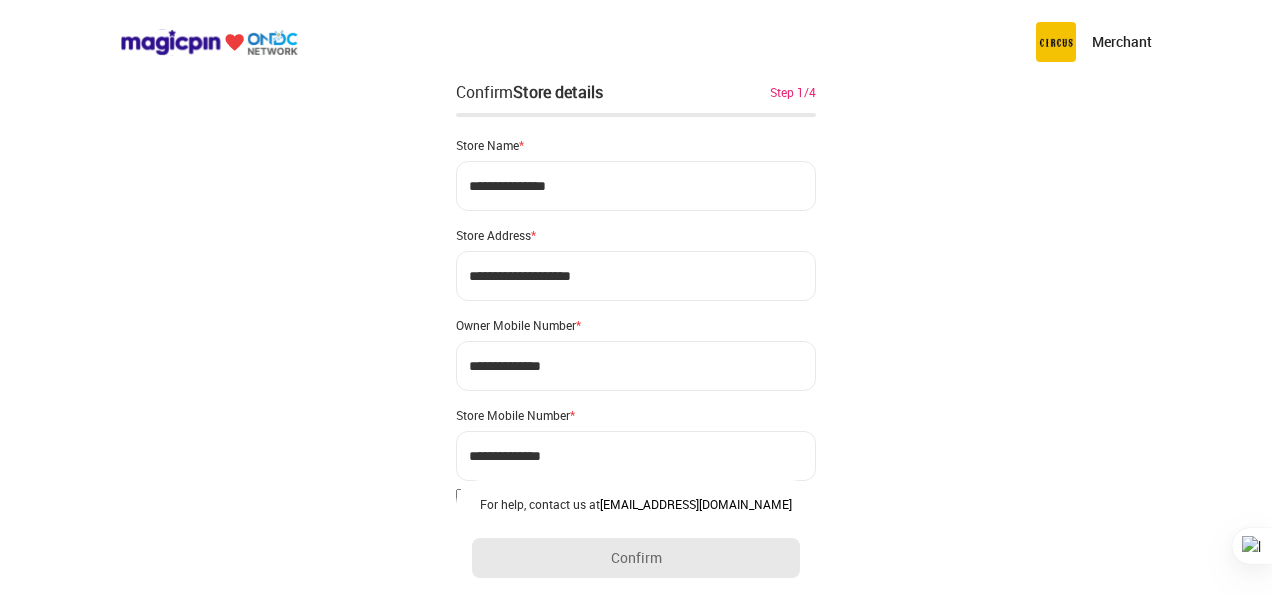 type 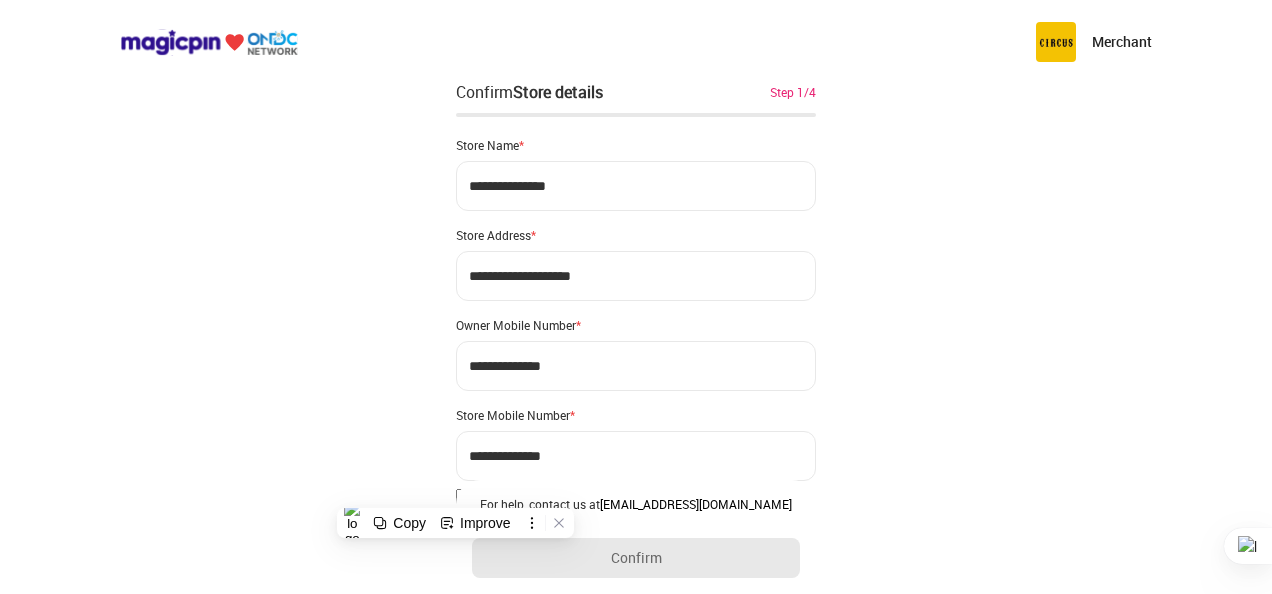 scroll, scrollTop: 7, scrollLeft: 0, axis: vertical 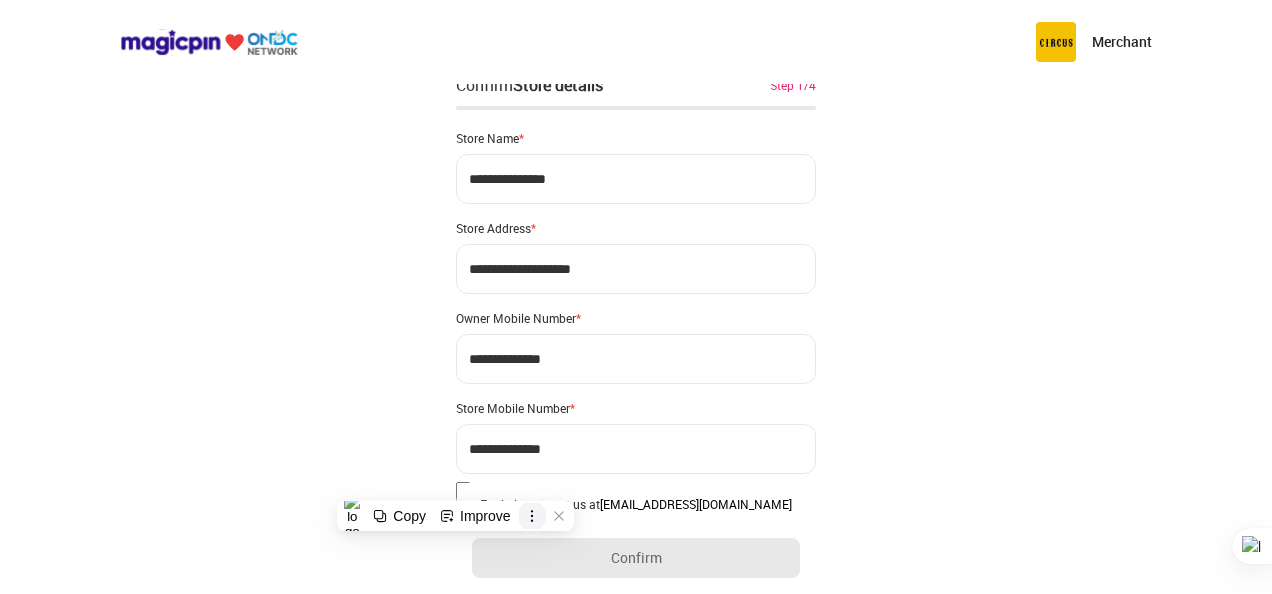 click 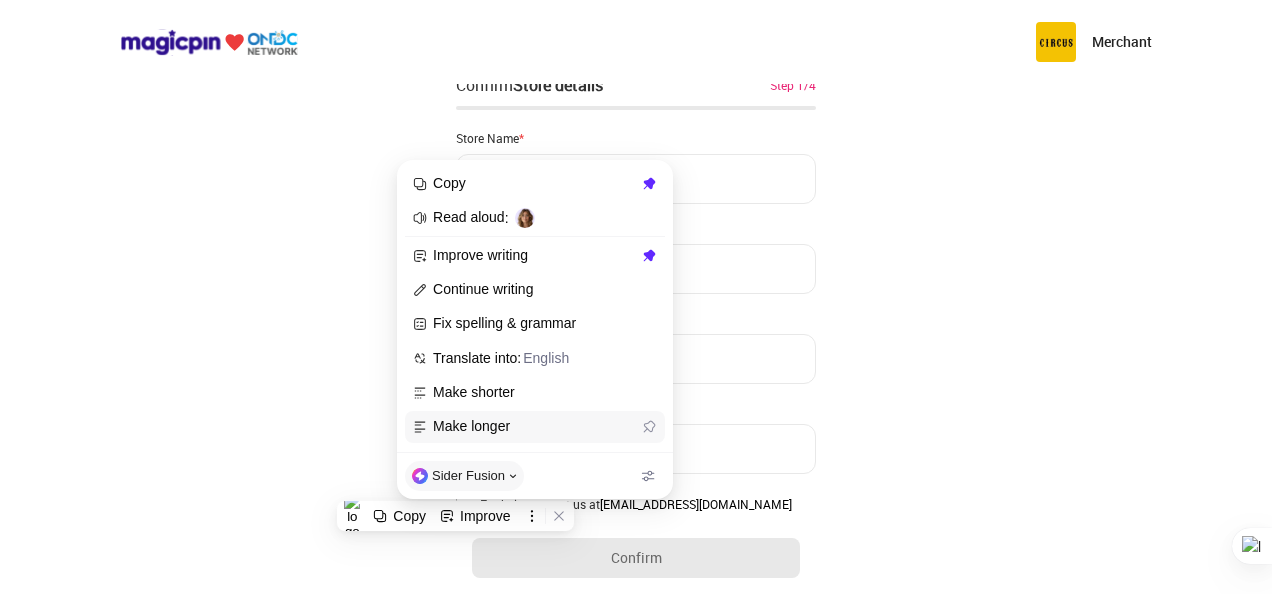 click on "Make longer" at bounding box center [535, 427] 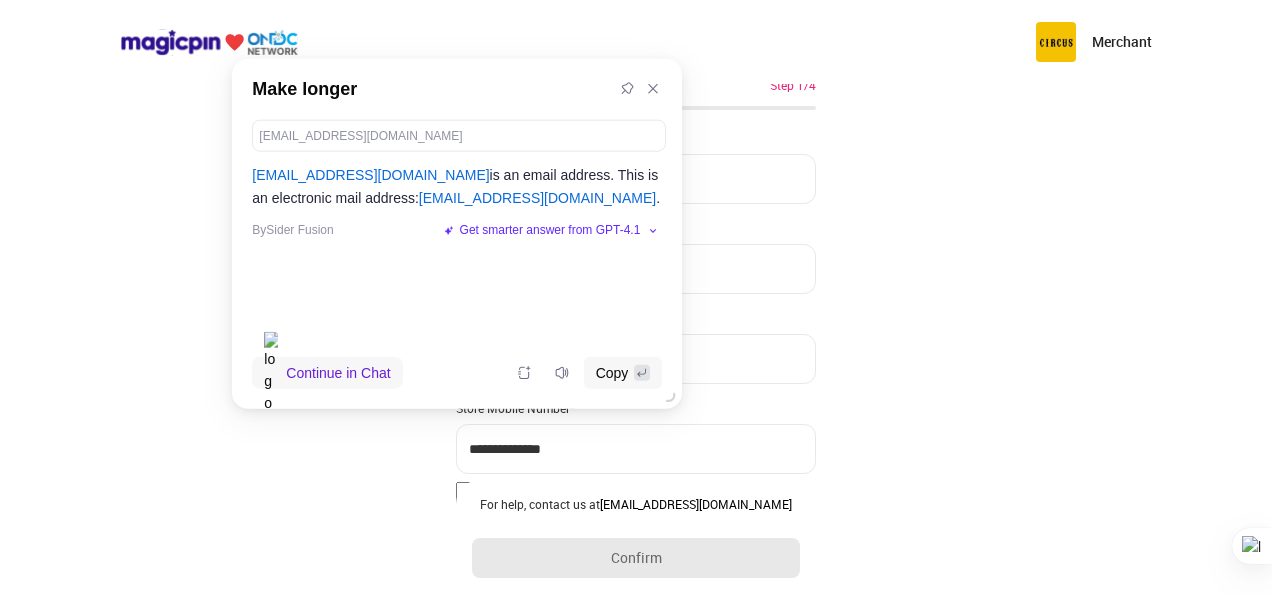 click on "**********" at bounding box center [636, 392] 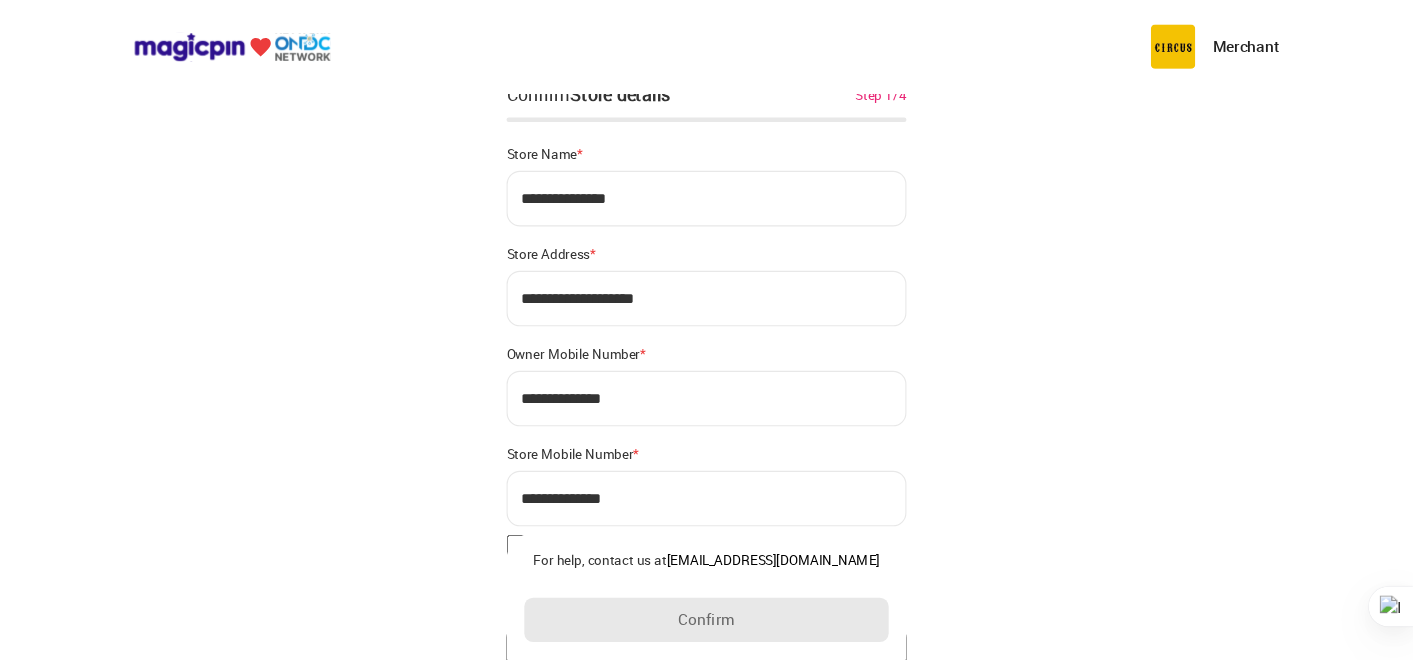 scroll, scrollTop: 7, scrollLeft: 0, axis: vertical 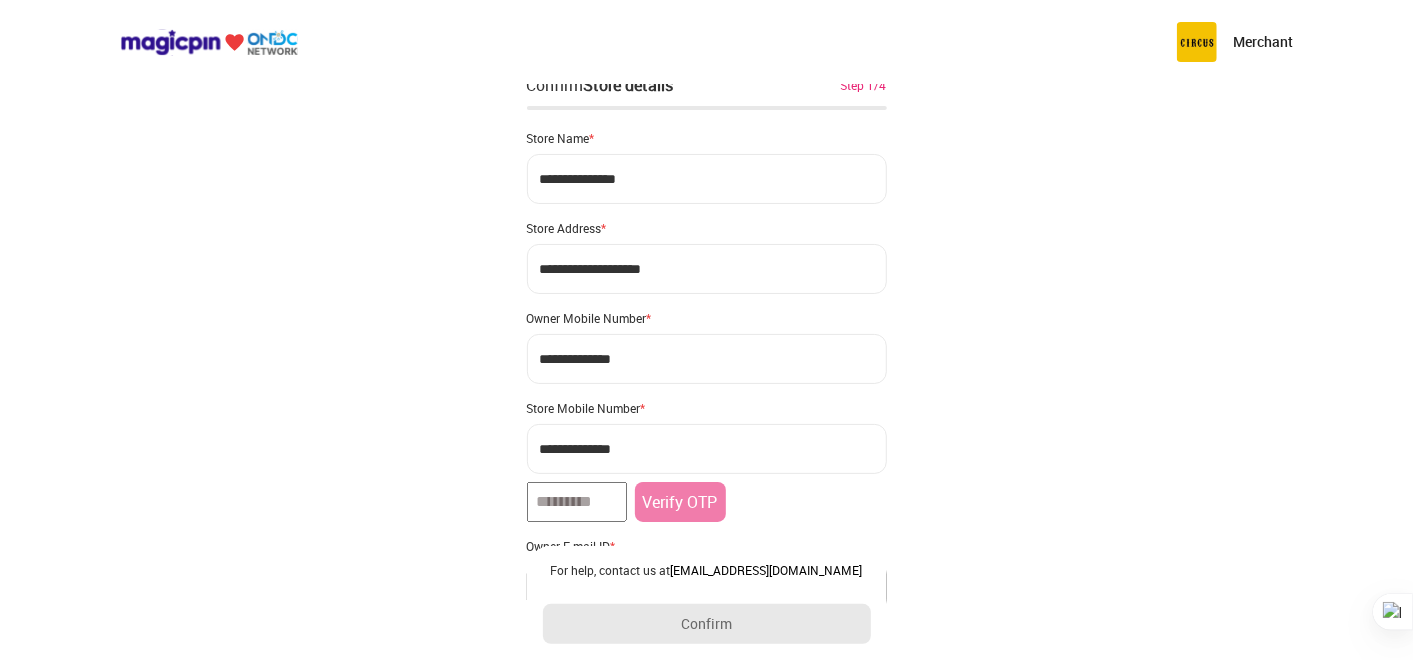 drag, startPoint x: 1038, startPoint y: 7, endPoint x: 793, endPoint y: 514, distance: 563.09326 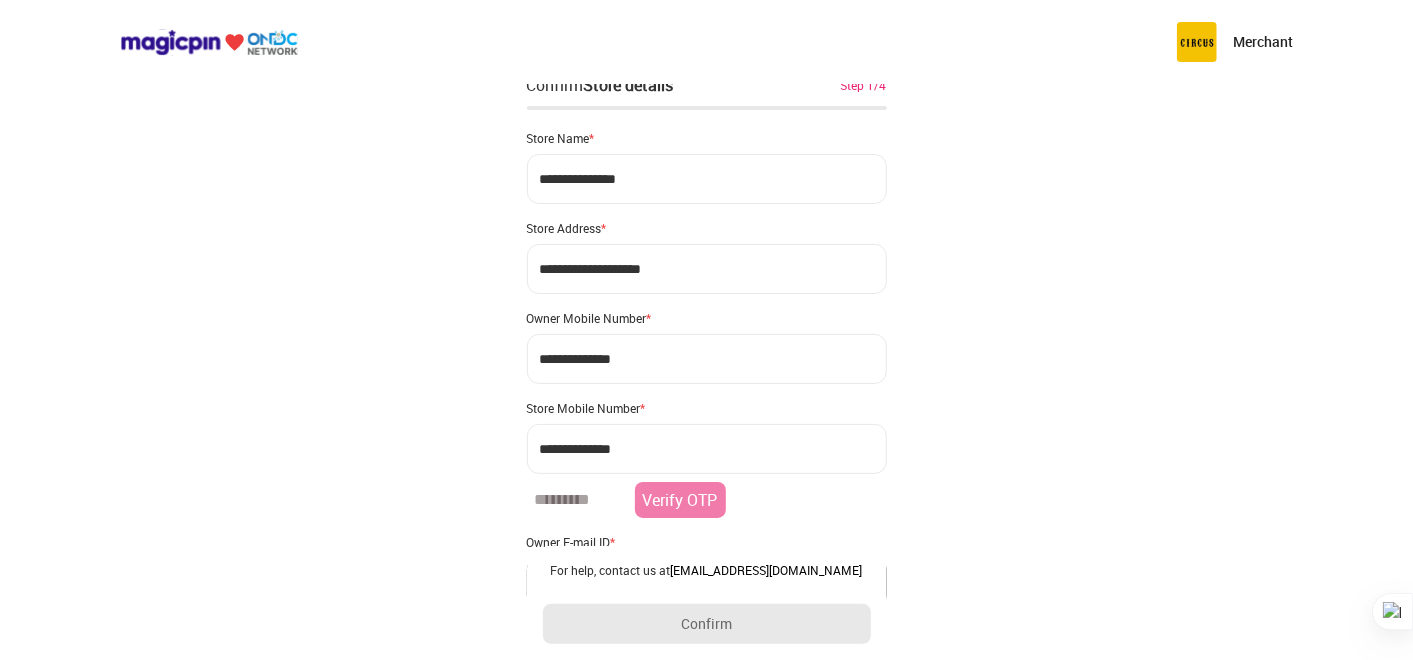 click at bounding box center [577, 500] 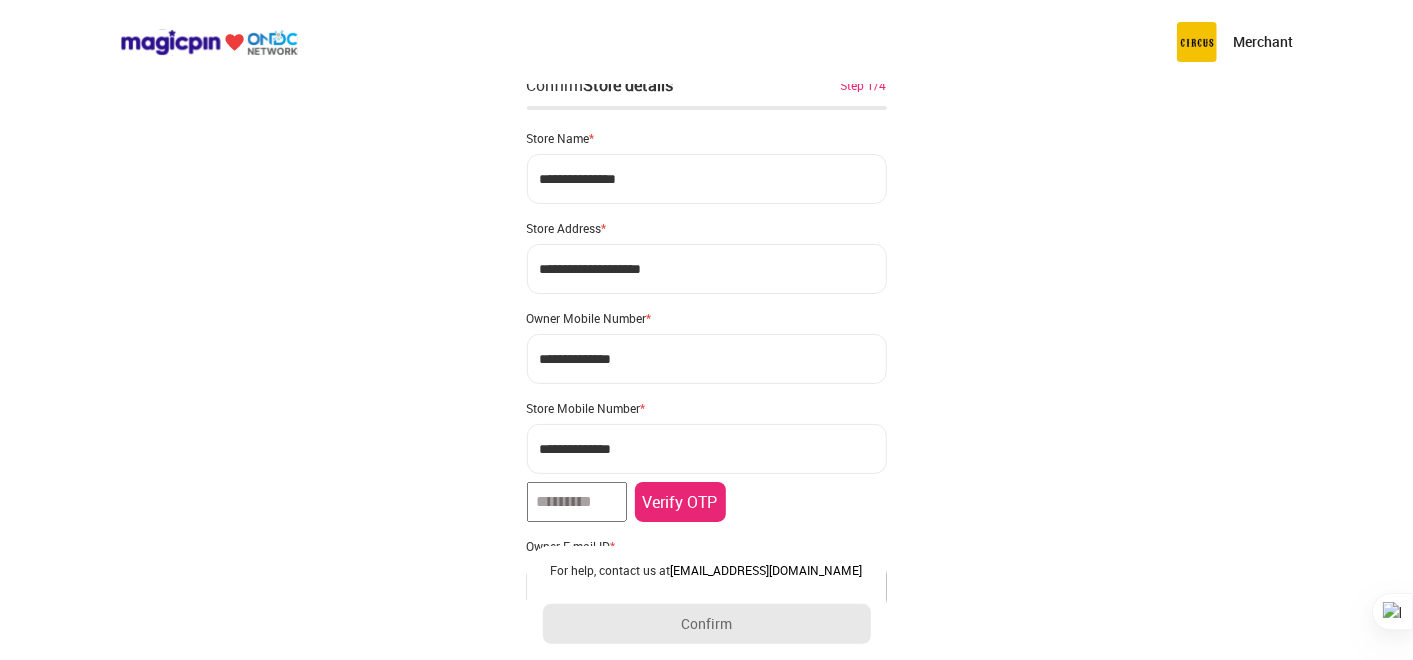 click on "Verify OTP" at bounding box center (680, 502) 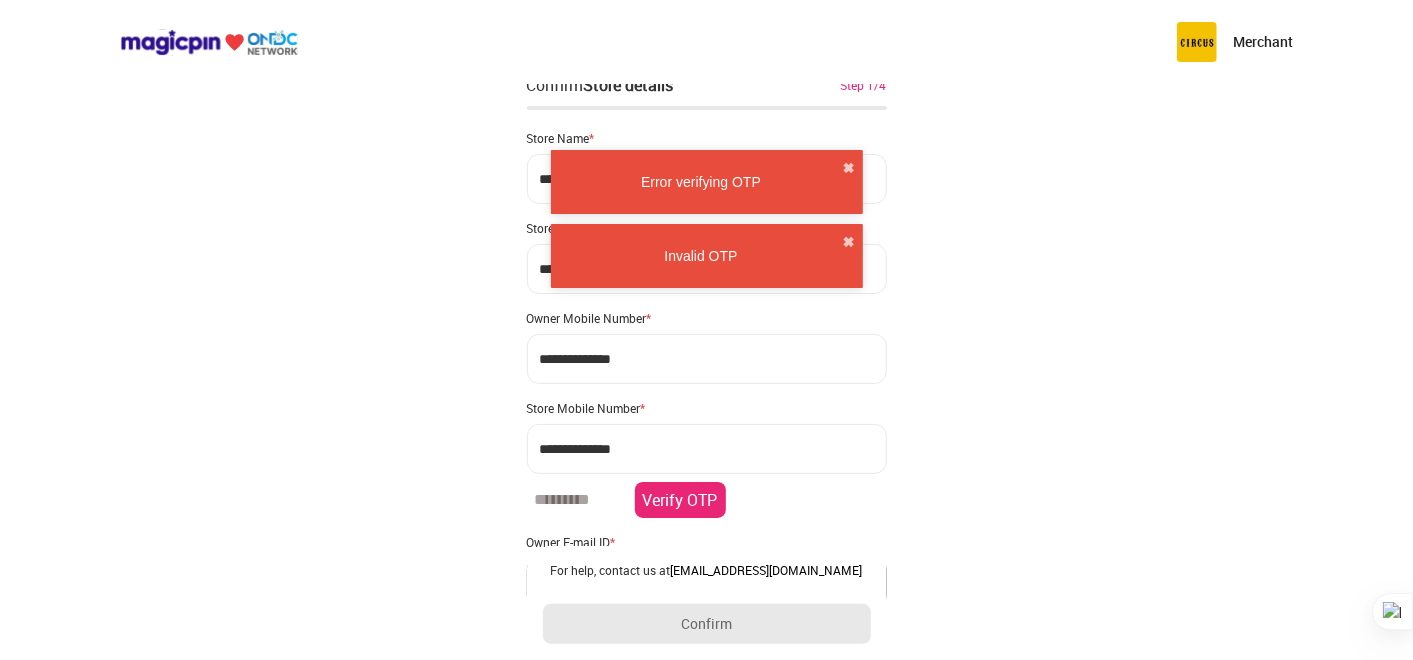 click on "******" at bounding box center (577, 500) 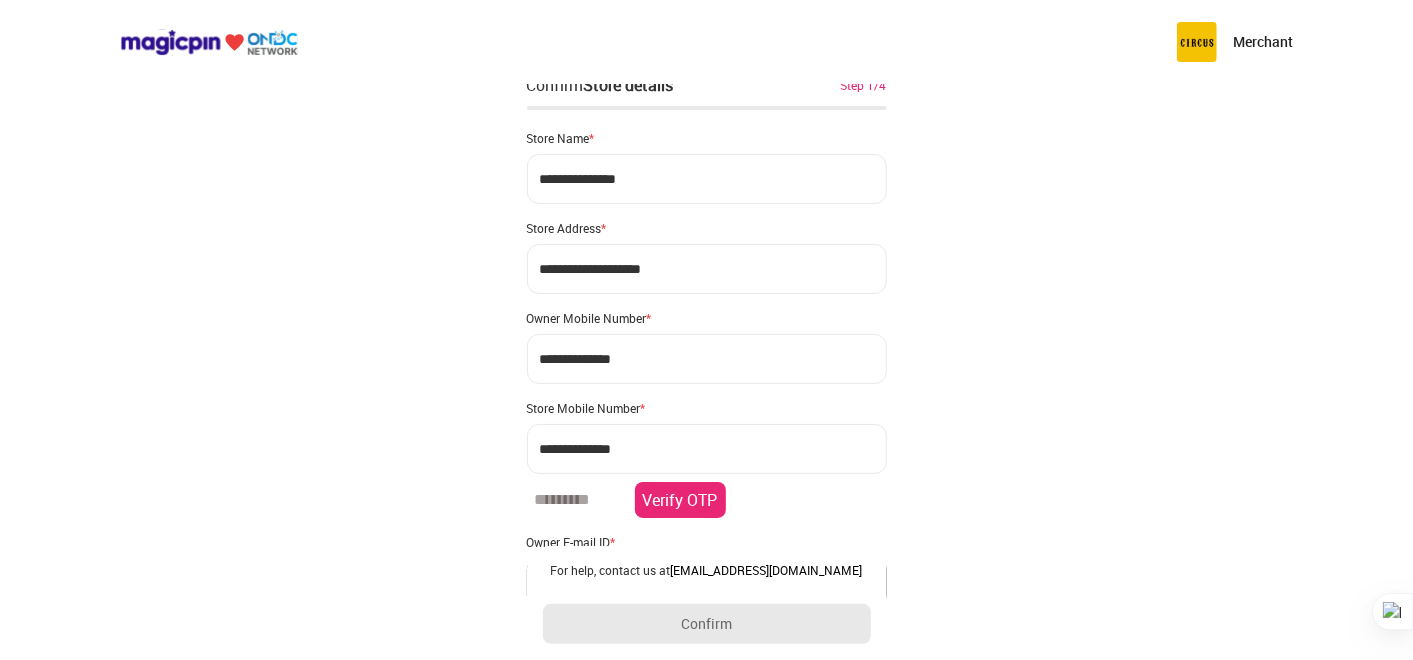 type on "******" 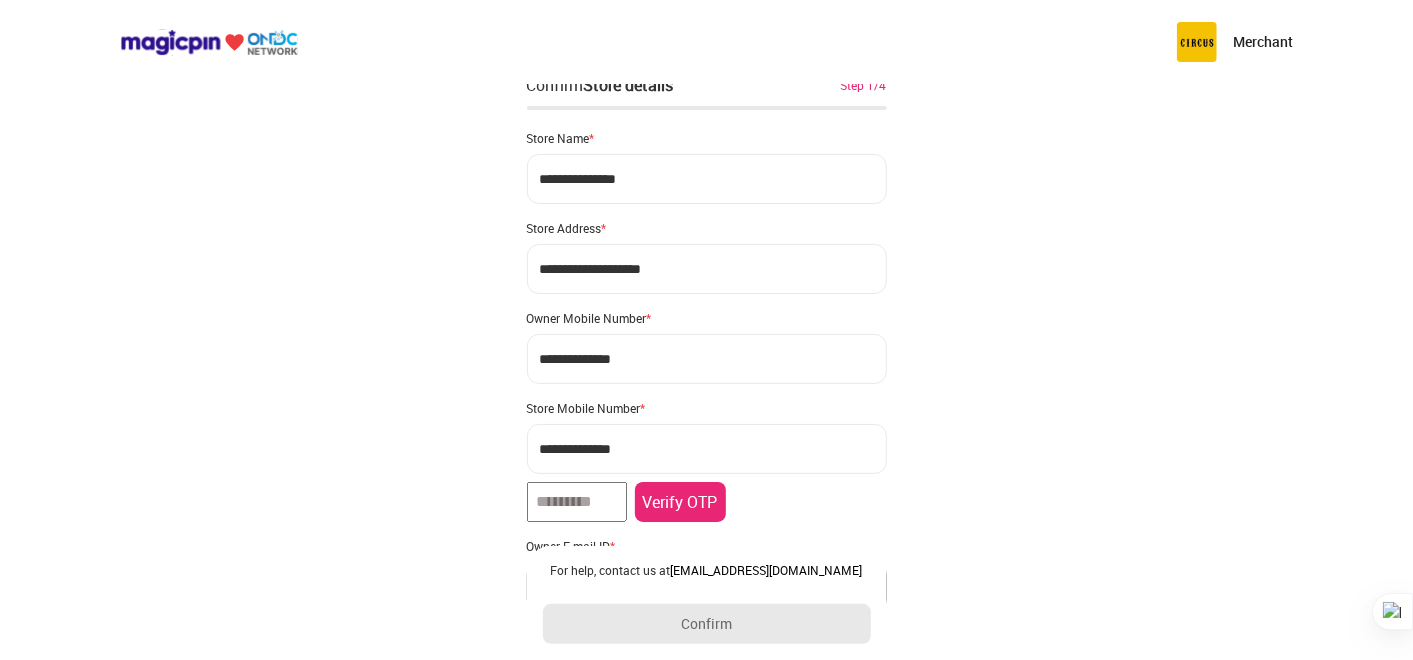 click on "Verify OTP" at bounding box center (680, 502) 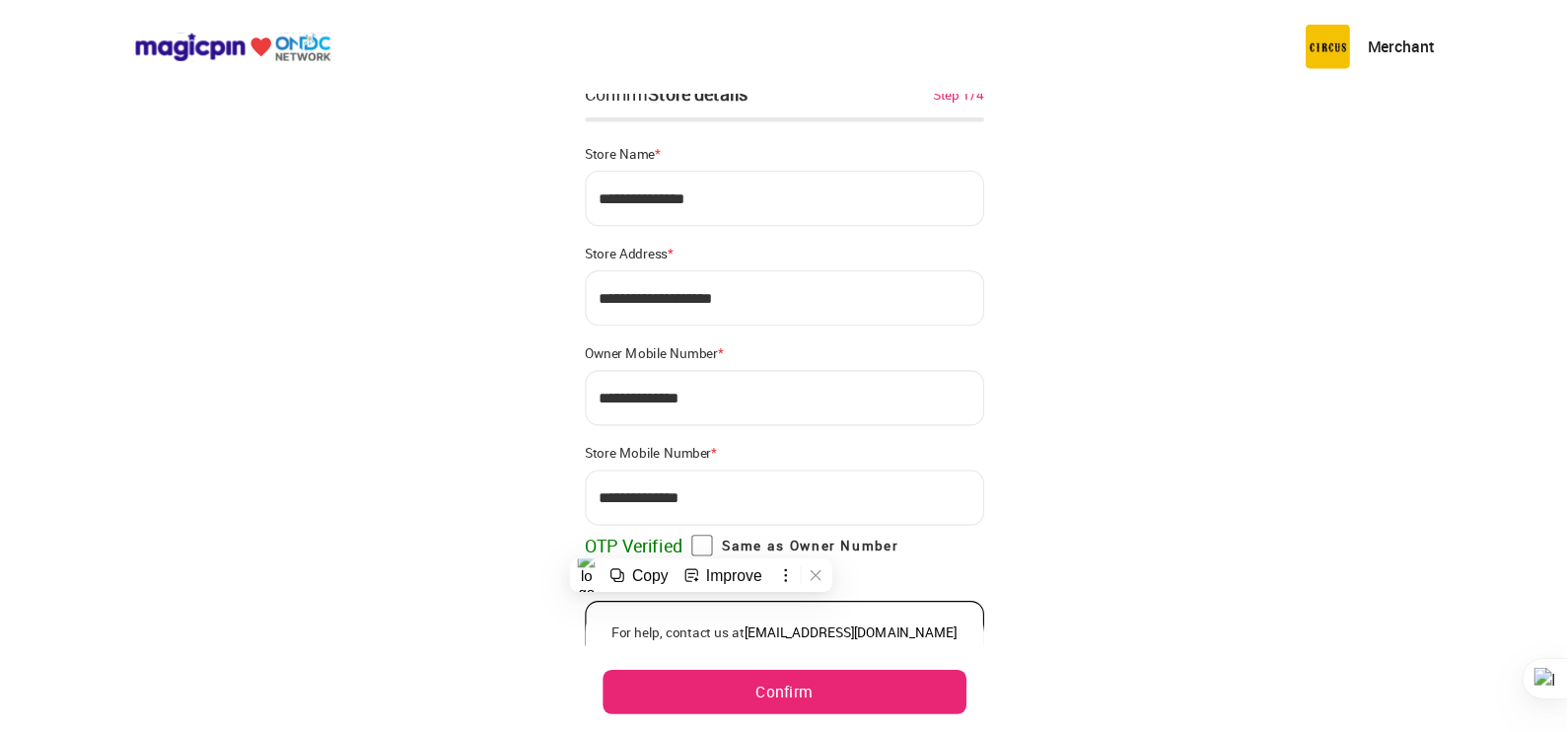 scroll, scrollTop: 7, scrollLeft: 0, axis: vertical 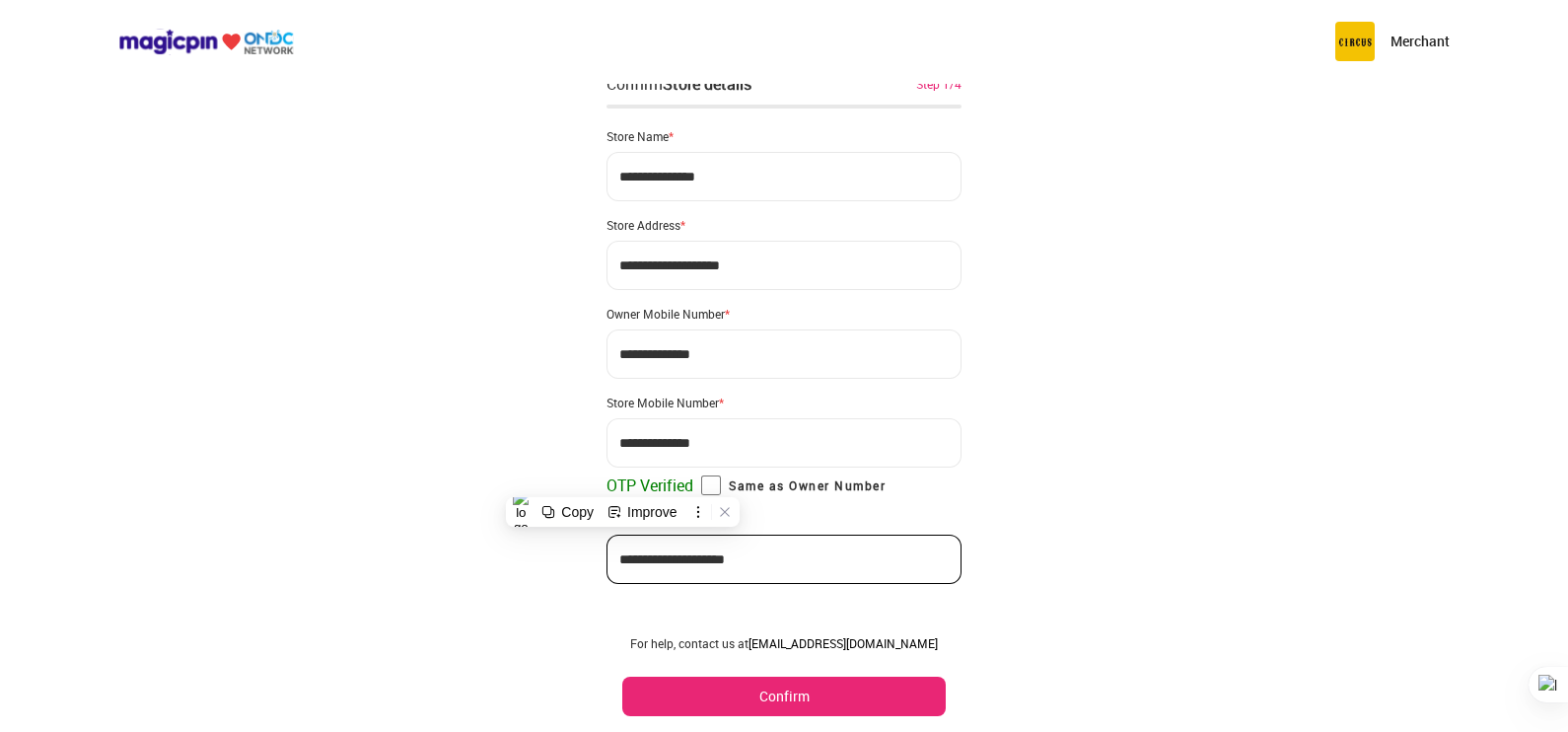 drag, startPoint x: 1313, startPoint y: 0, endPoint x: 864, endPoint y: 545, distance: 706.13455 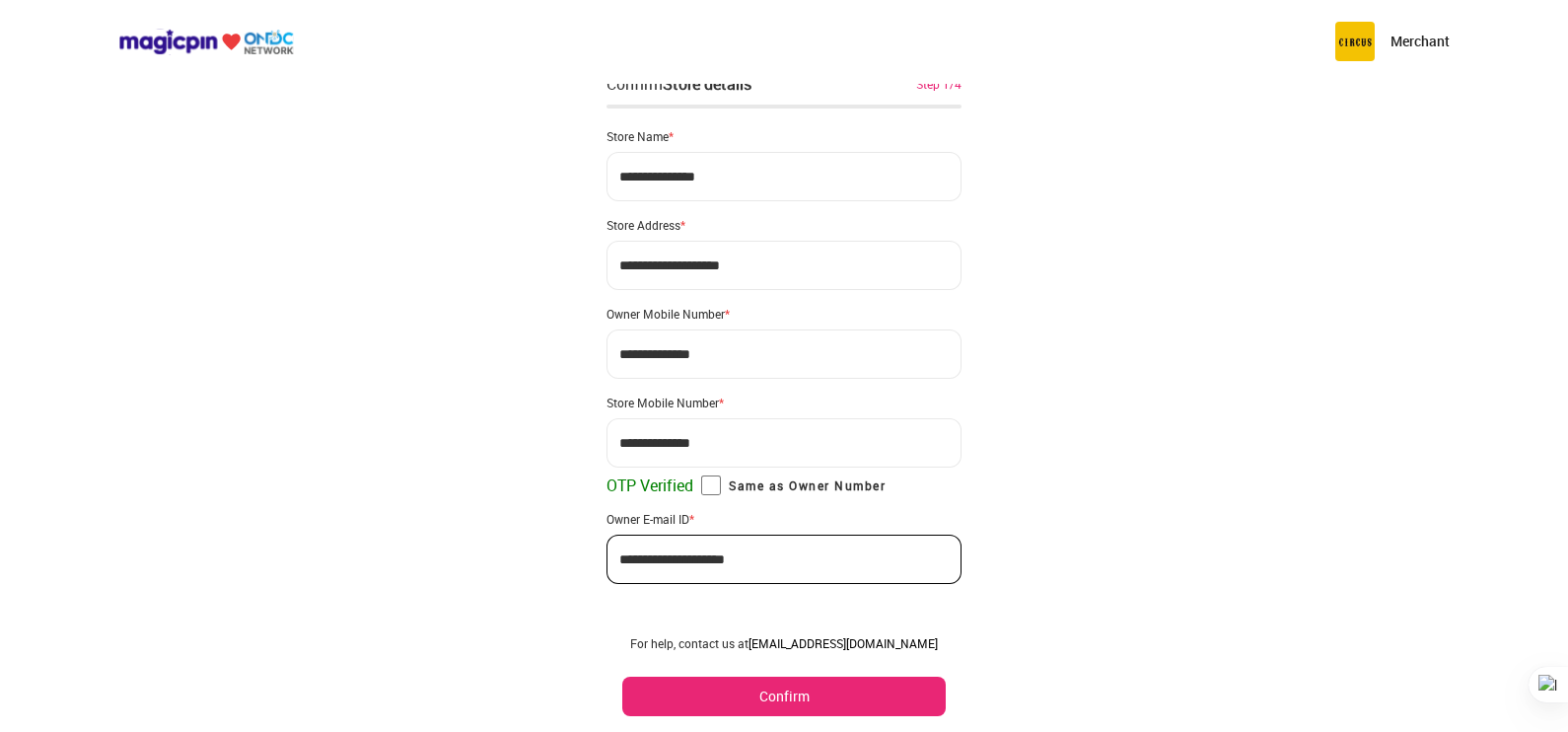 click on "Confirm" at bounding box center (784, 696) 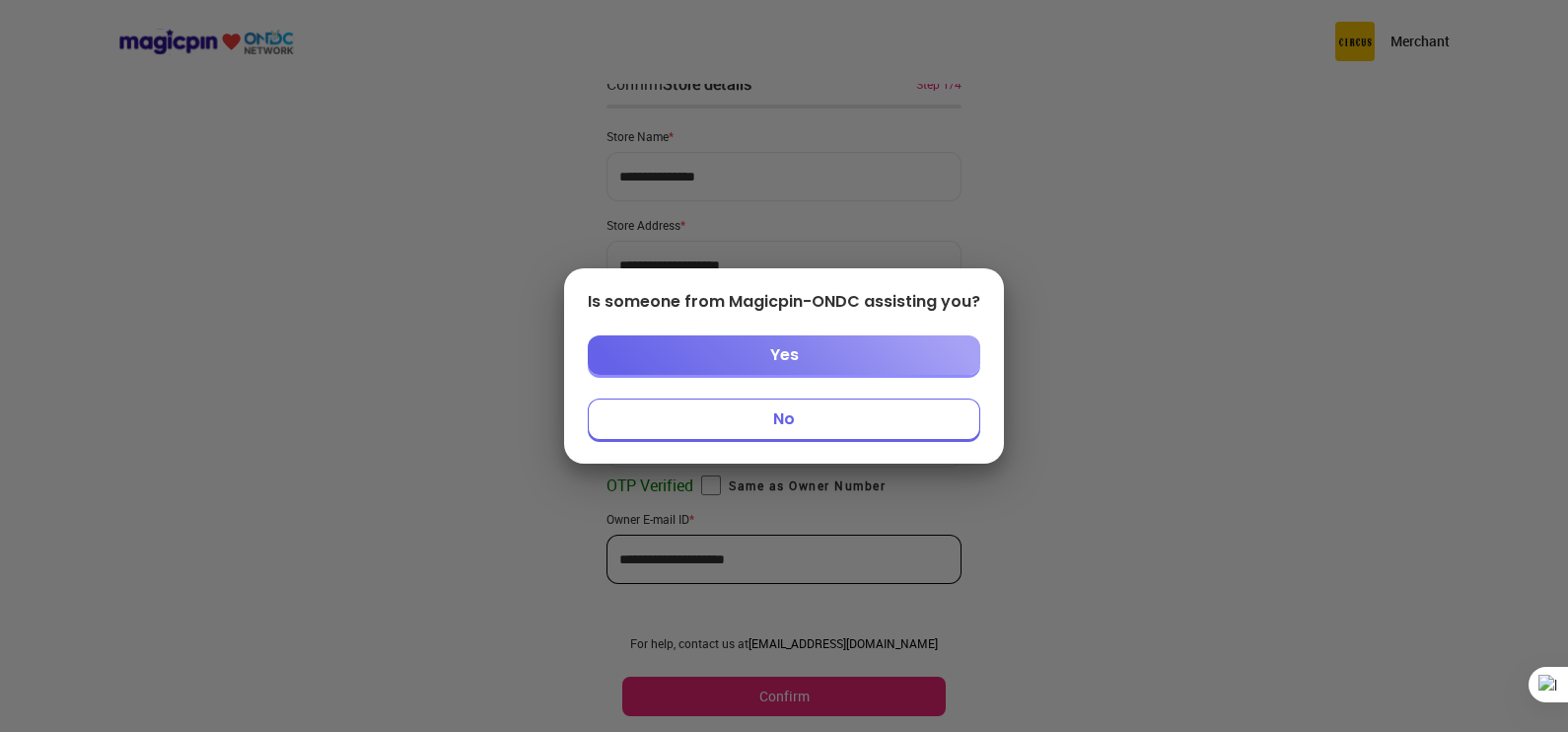 click on "No" at bounding box center [784, 419] 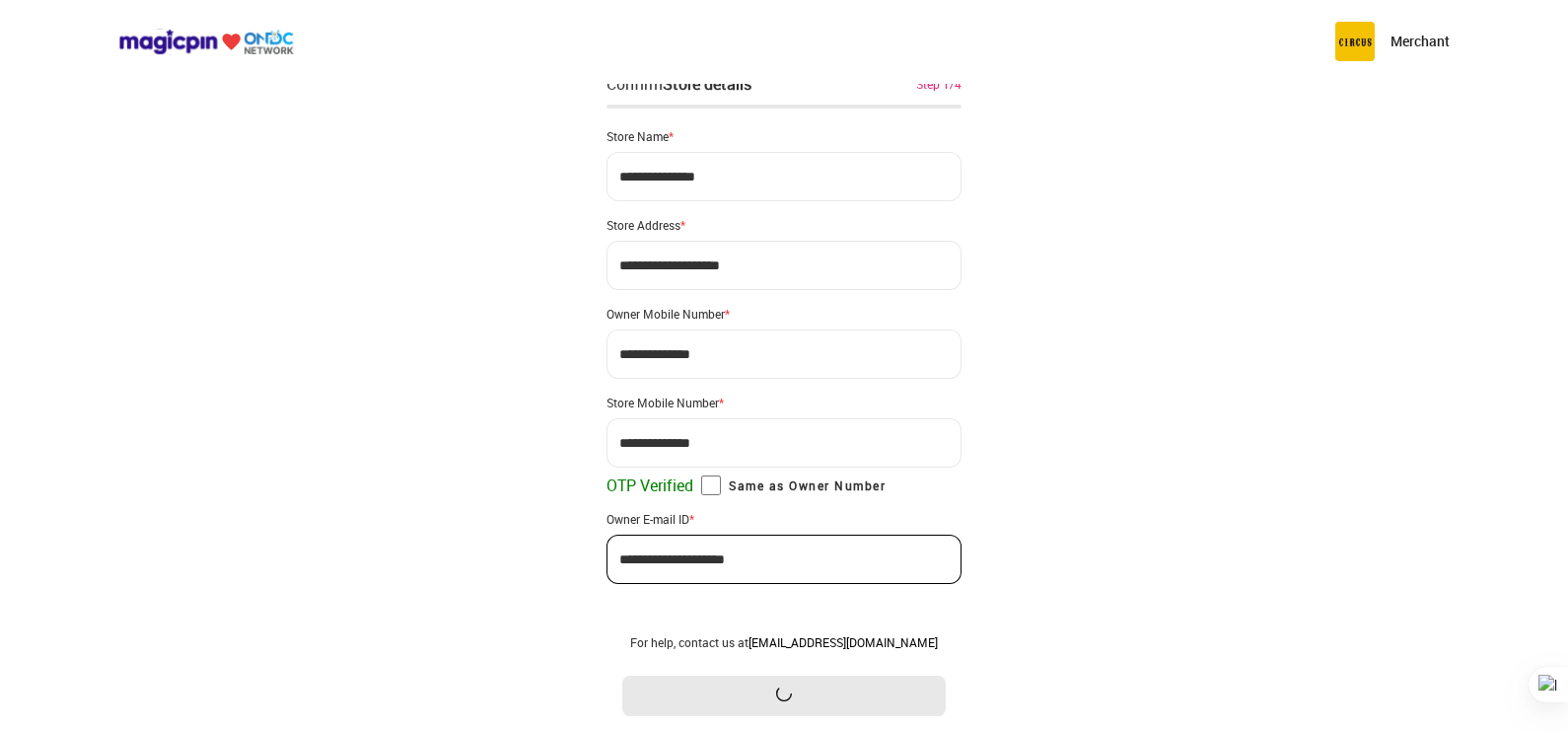 scroll, scrollTop: 0, scrollLeft: 0, axis: both 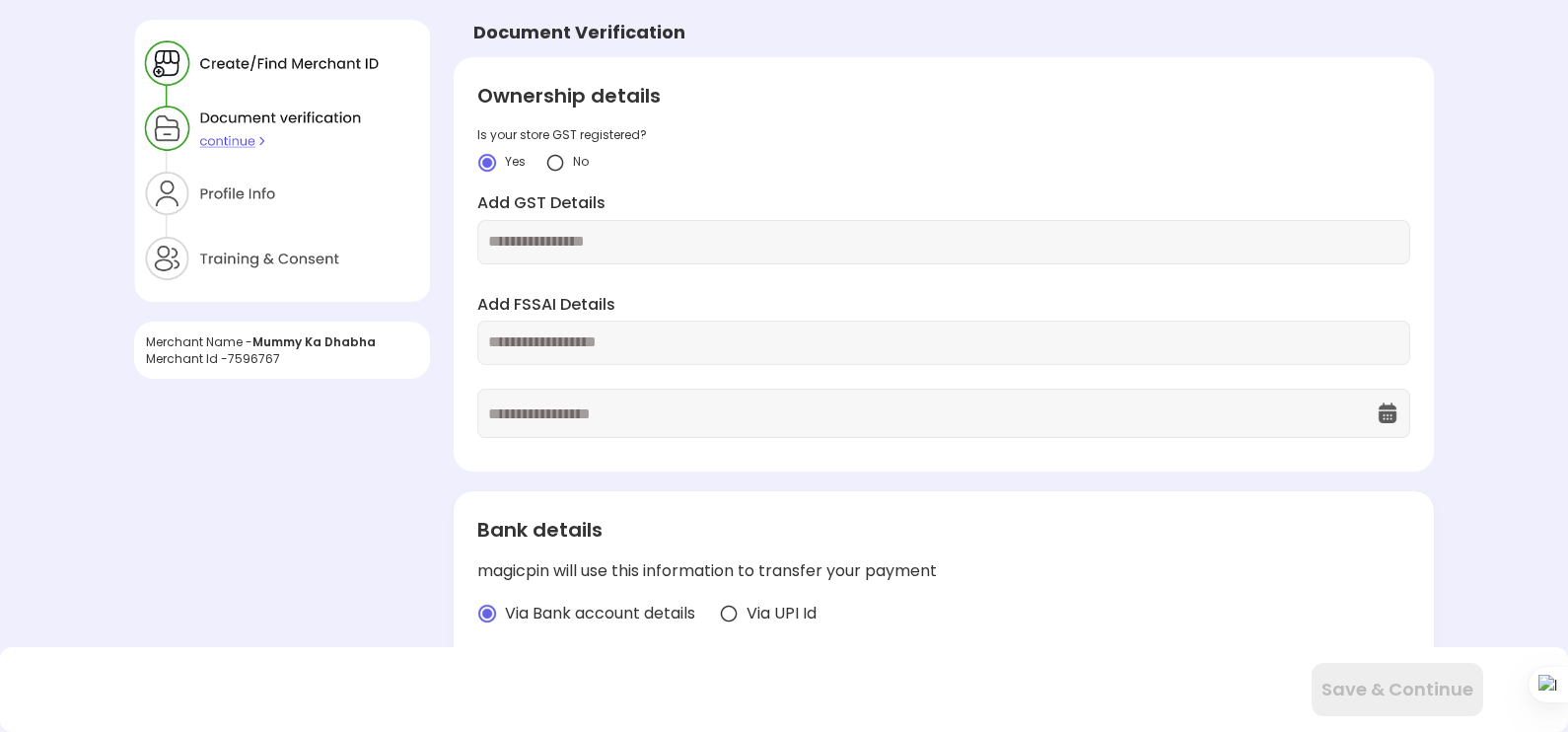 click at bounding box center (944, 342) 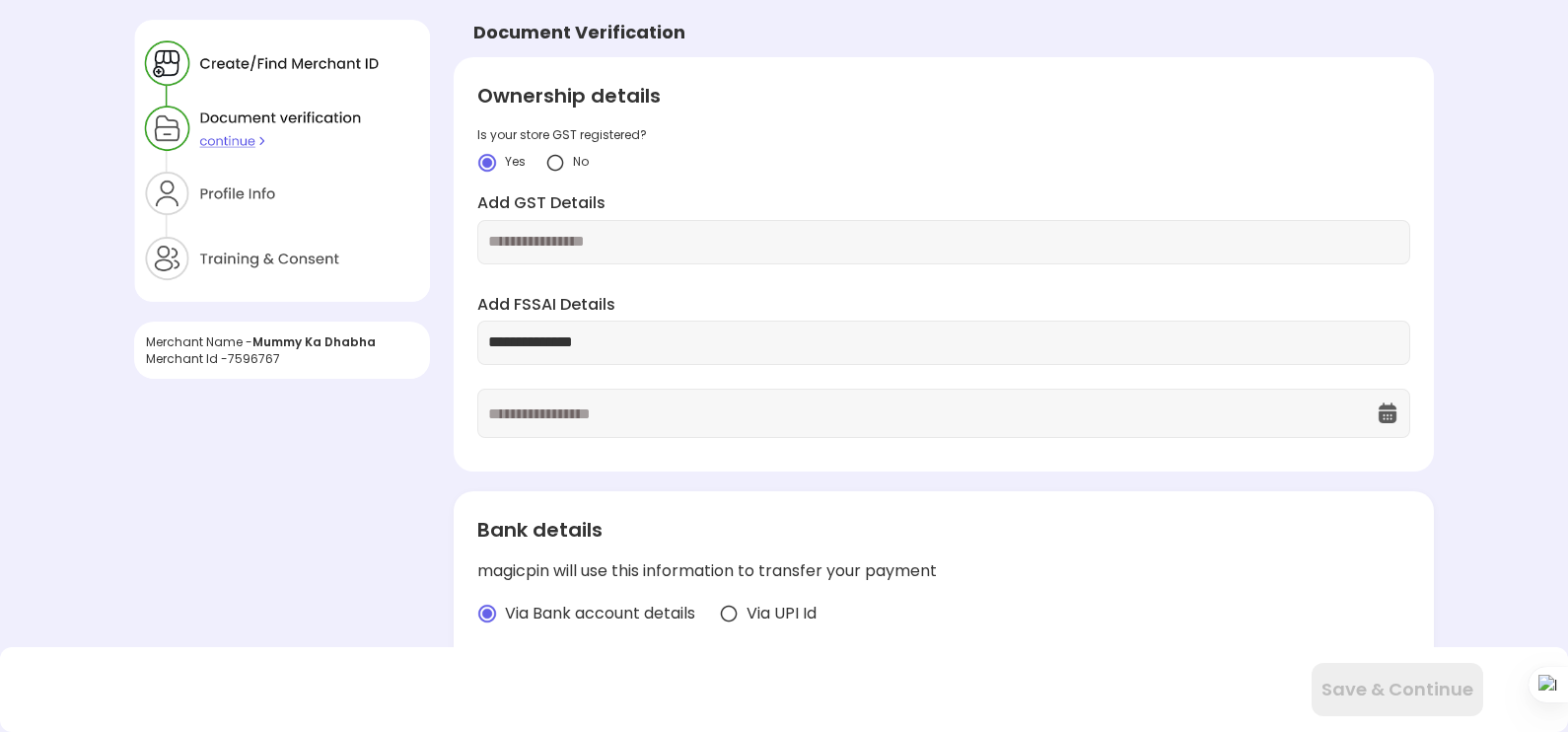 type on "**********" 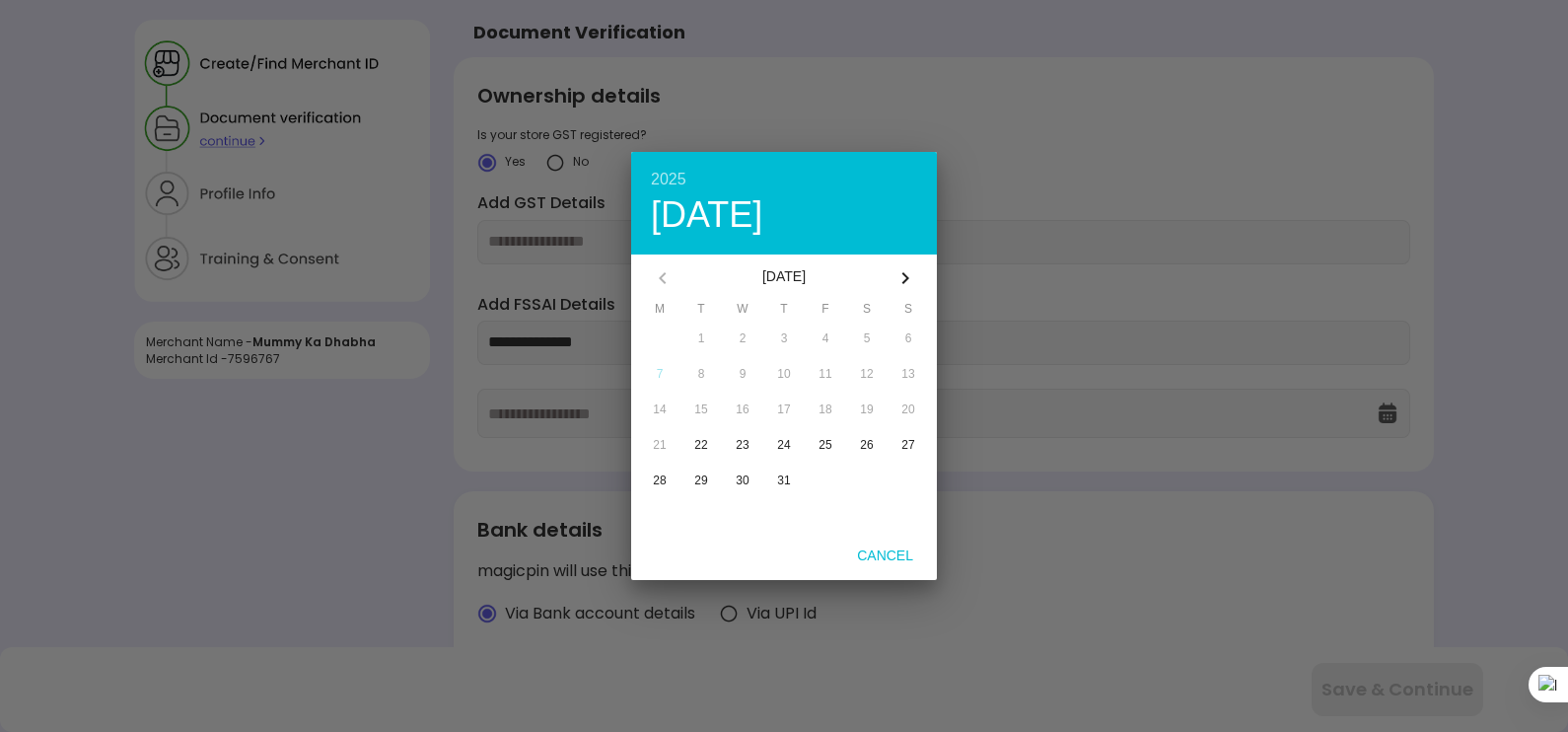 click on "[DATE]" at bounding box center (784, 278) 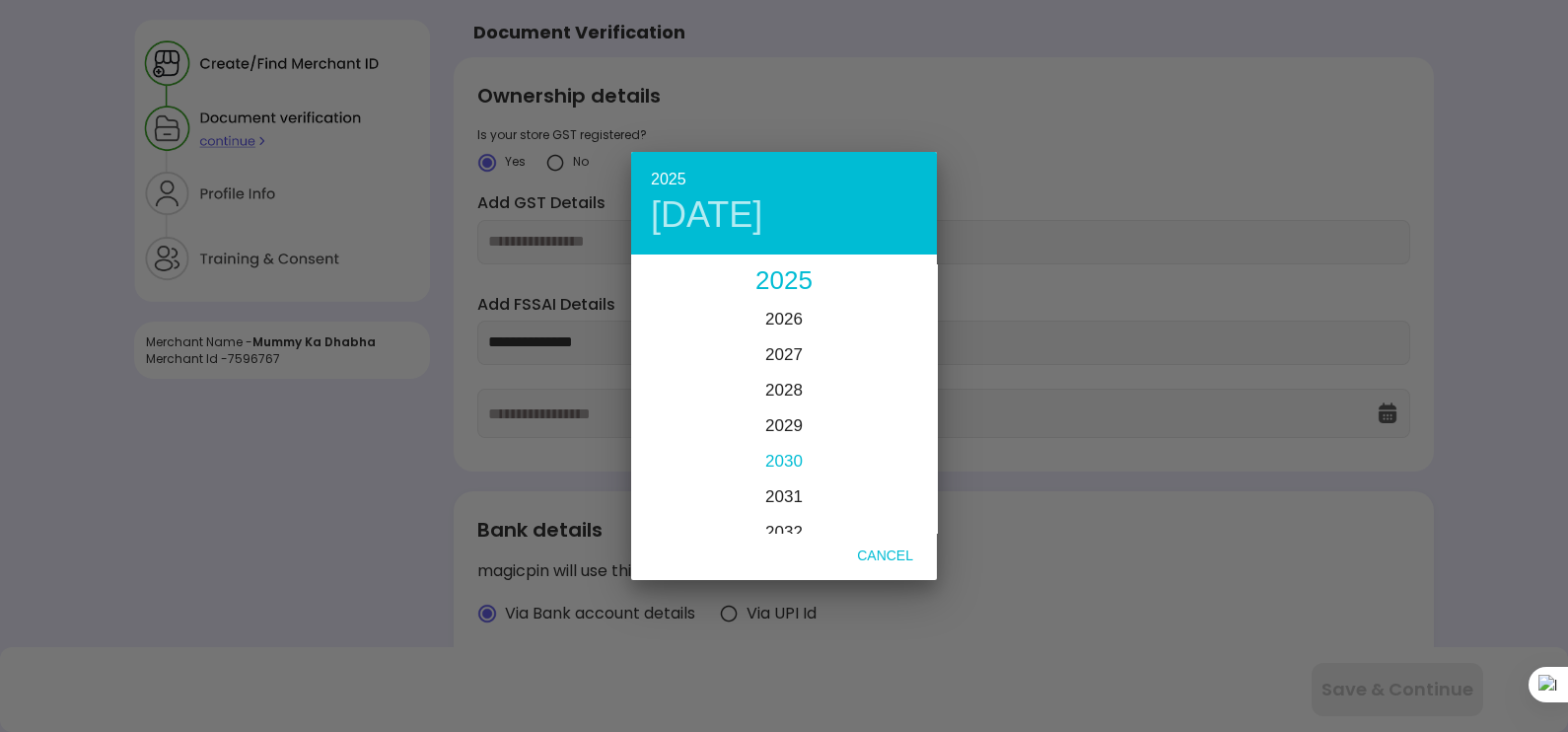 click on "2030" at bounding box center [784, 461] 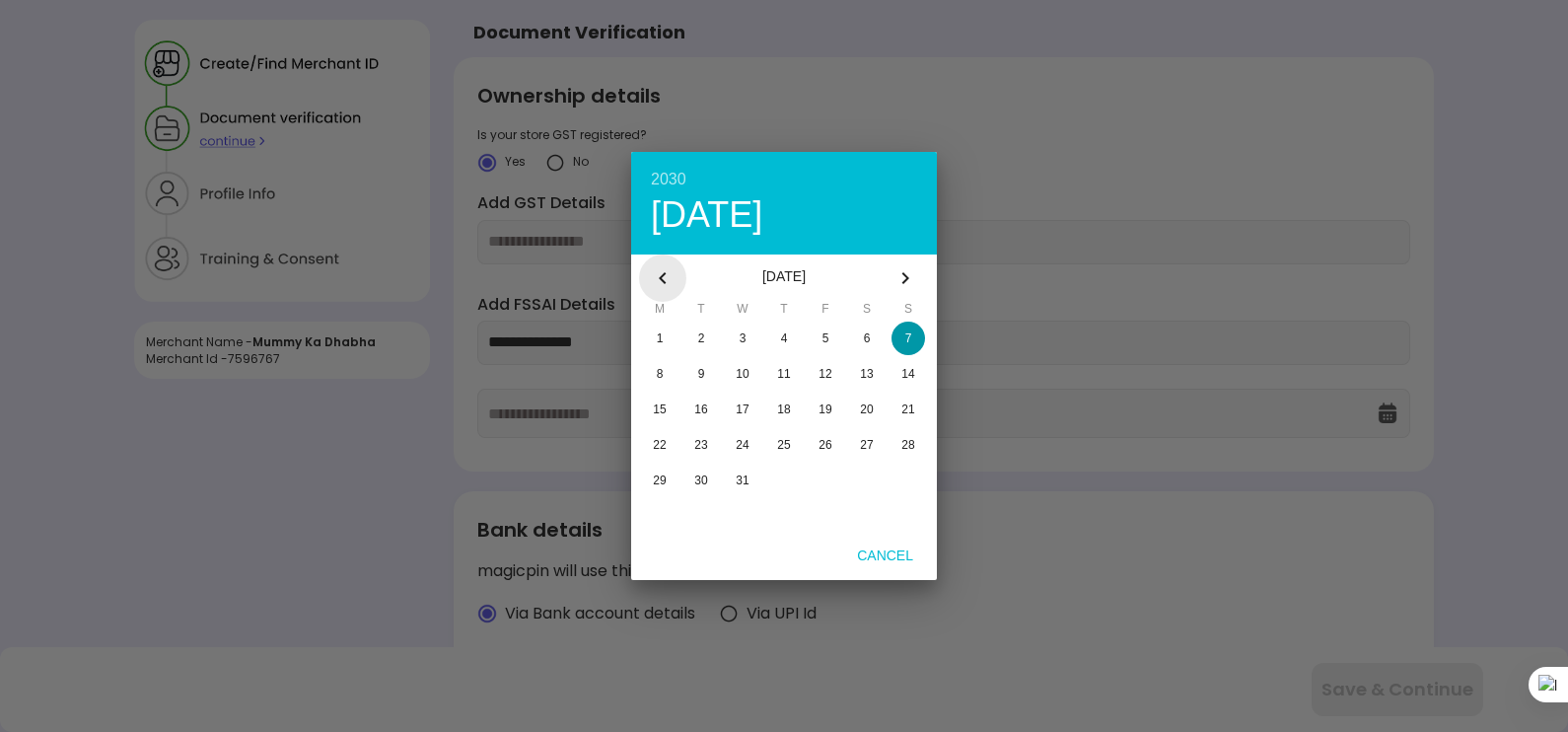 click 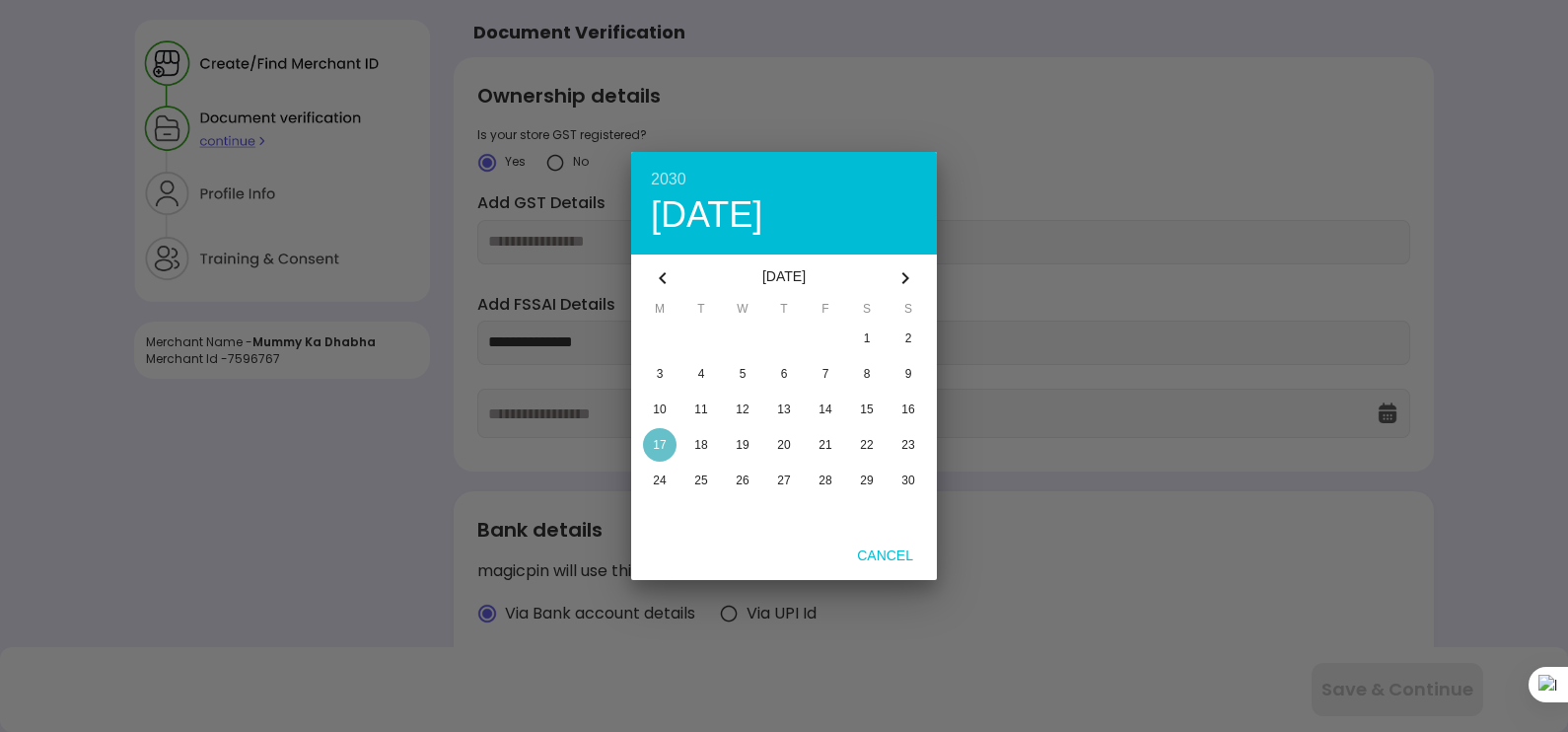 click at bounding box center [660, 445] 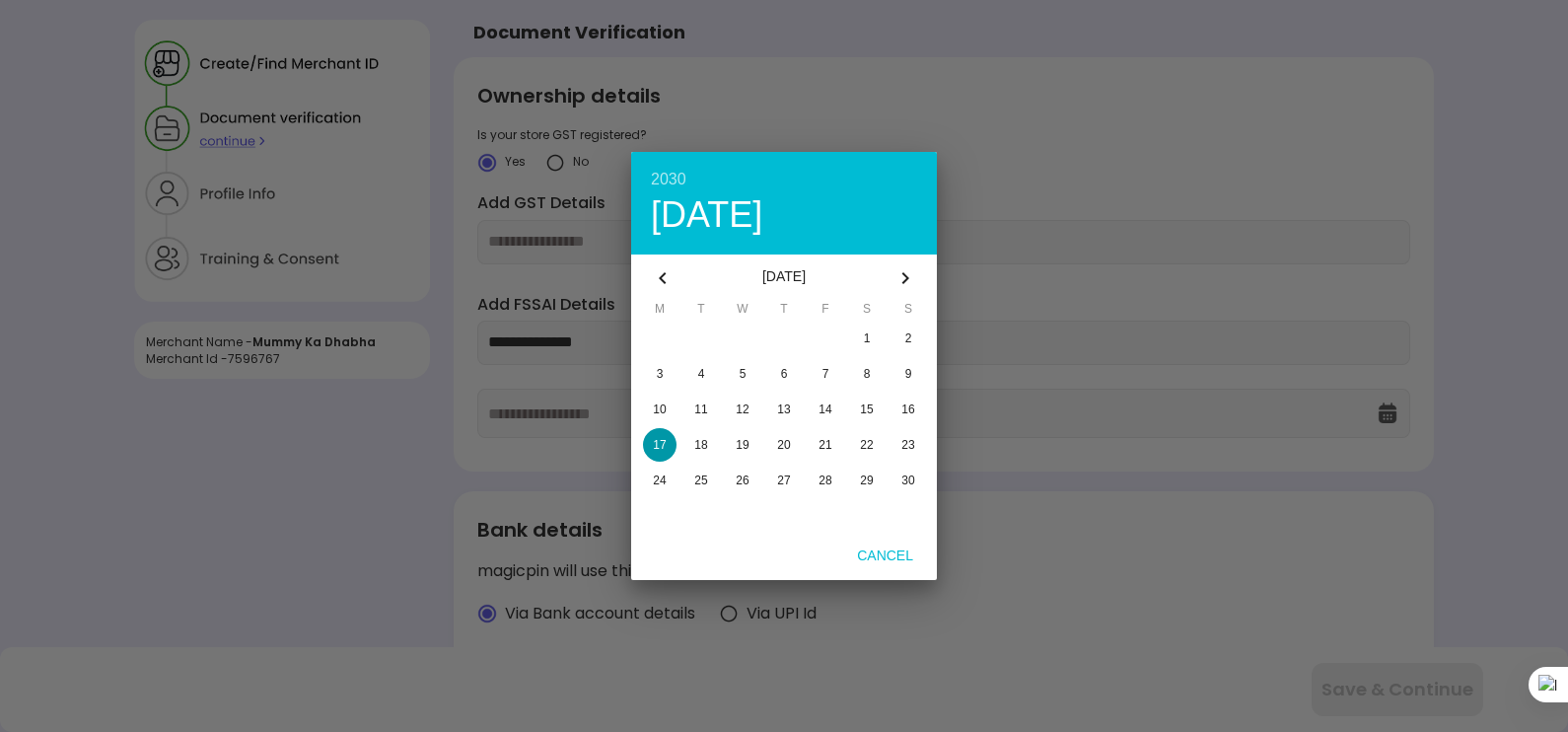 type on "**********" 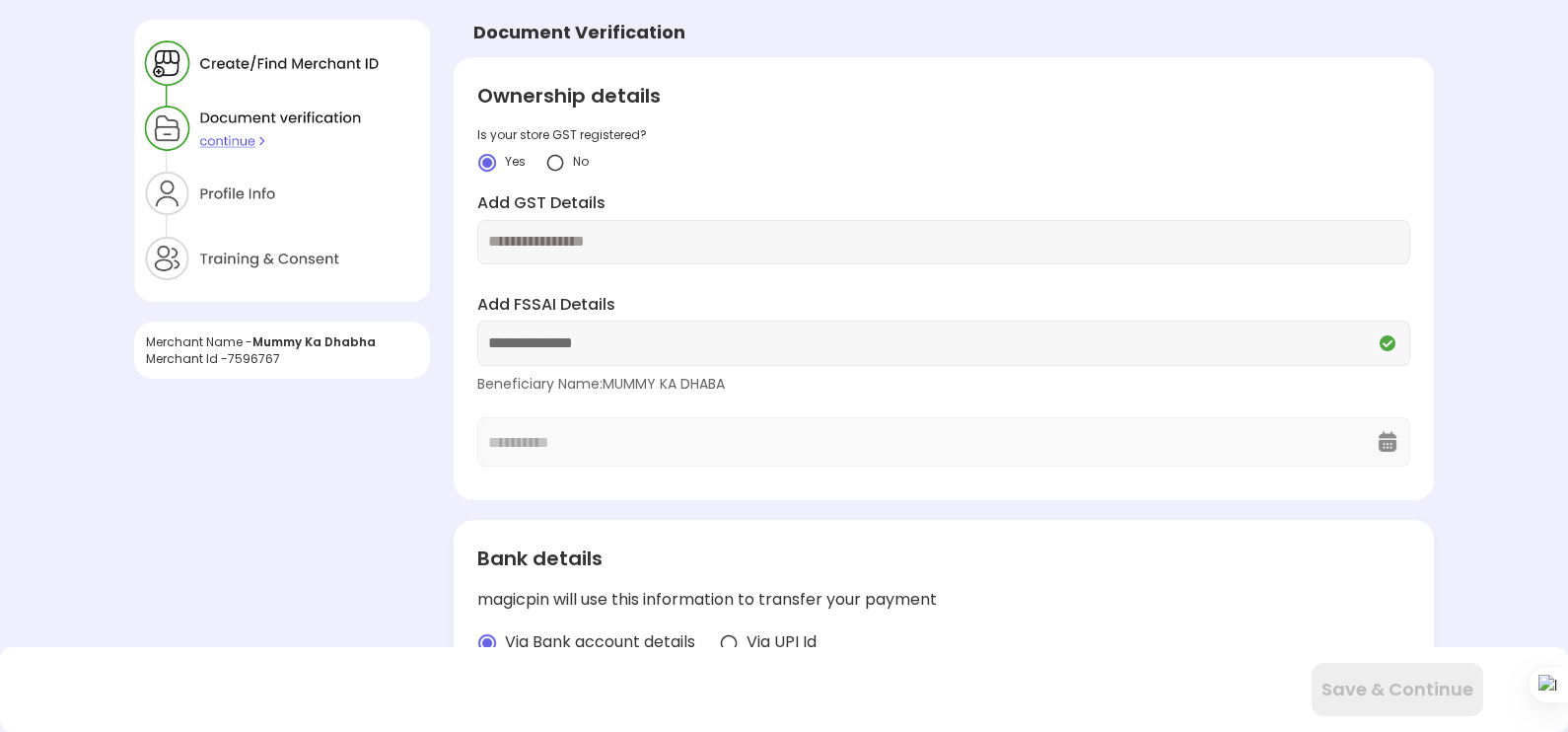 click at bounding box center [944, 242] 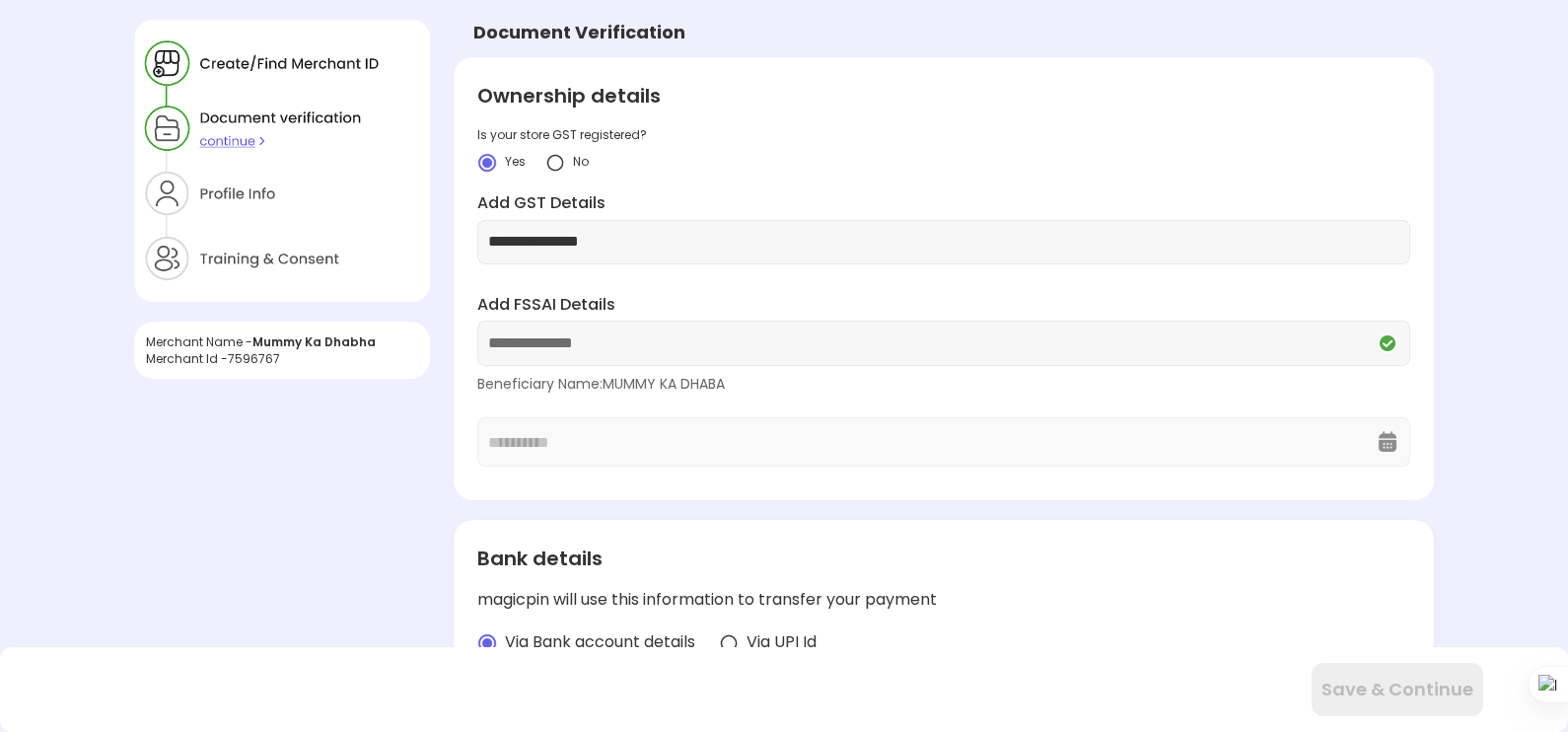 type on "**********" 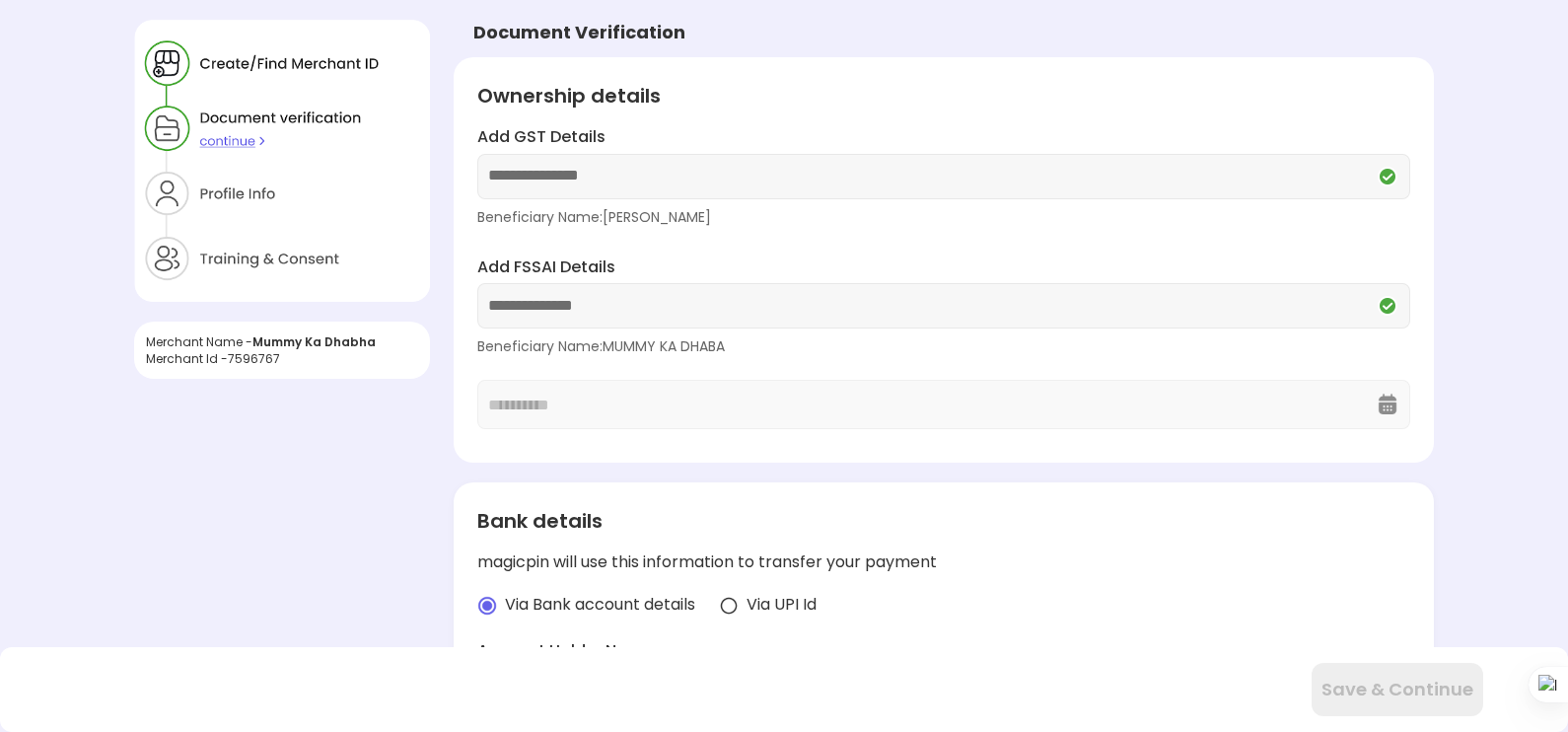 drag, startPoint x: 1566, startPoint y: 495, endPoint x: 1566, endPoint y: 552, distance: 57 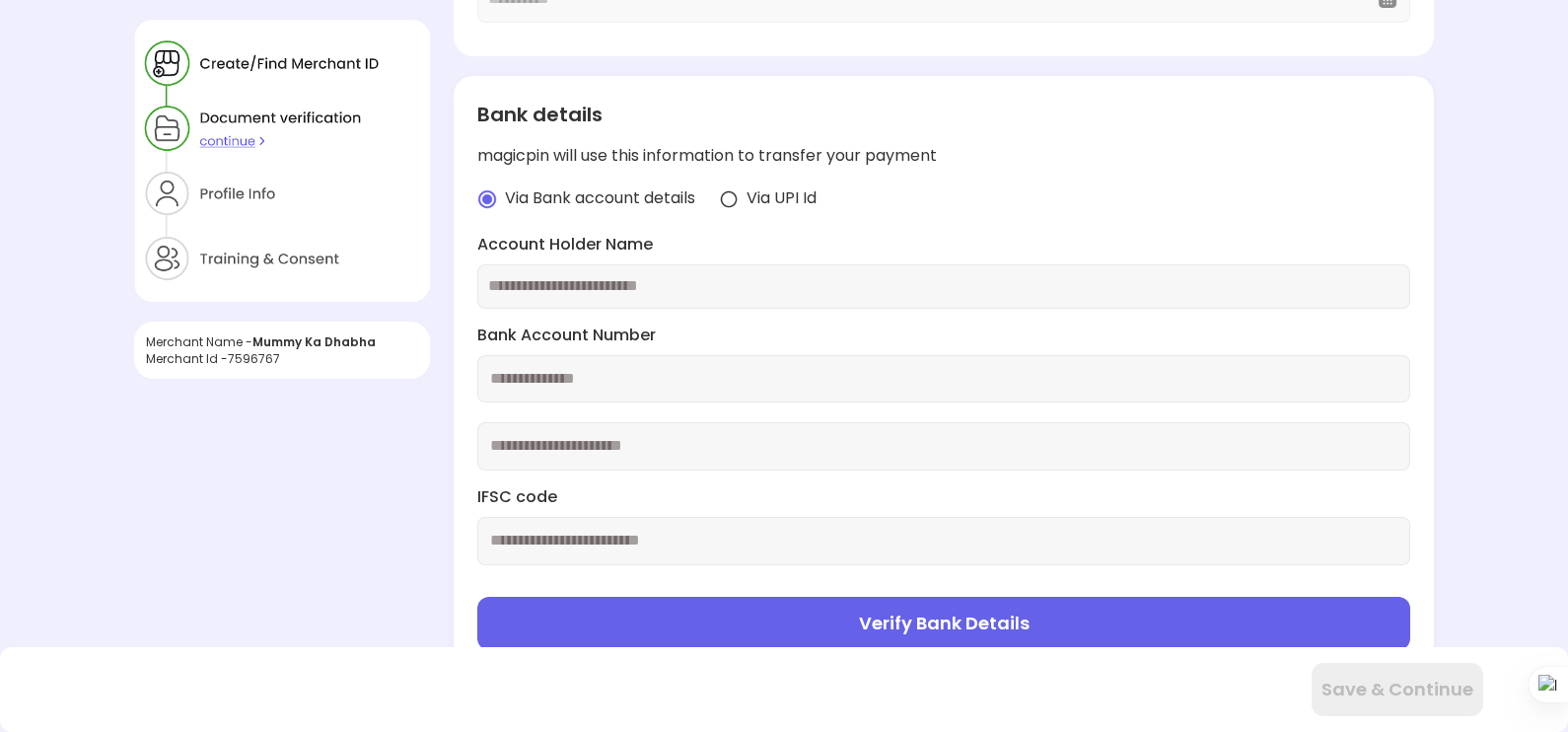 scroll, scrollTop: 417, scrollLeft: 0, axis: vertical 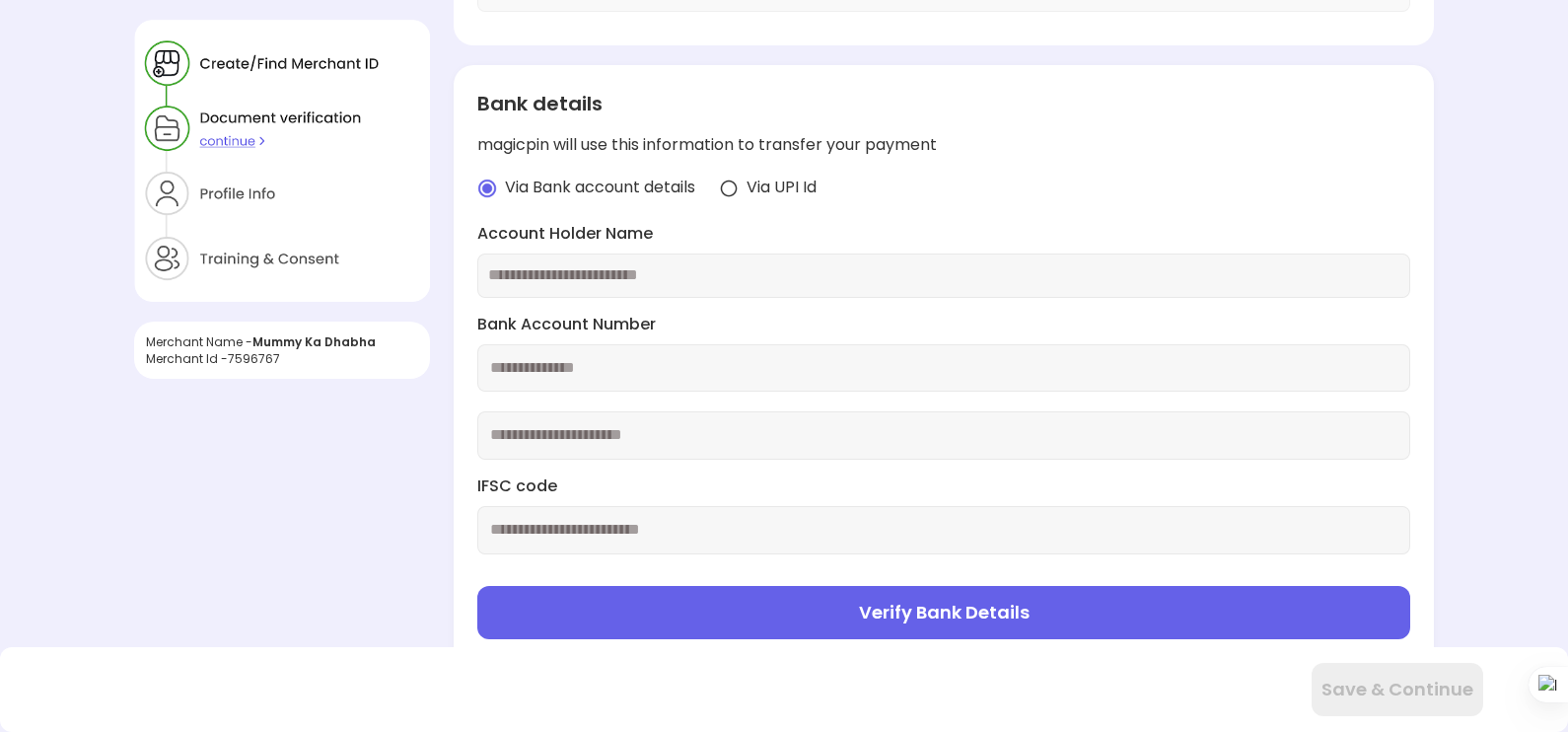 click at bounding box center [944, 275] 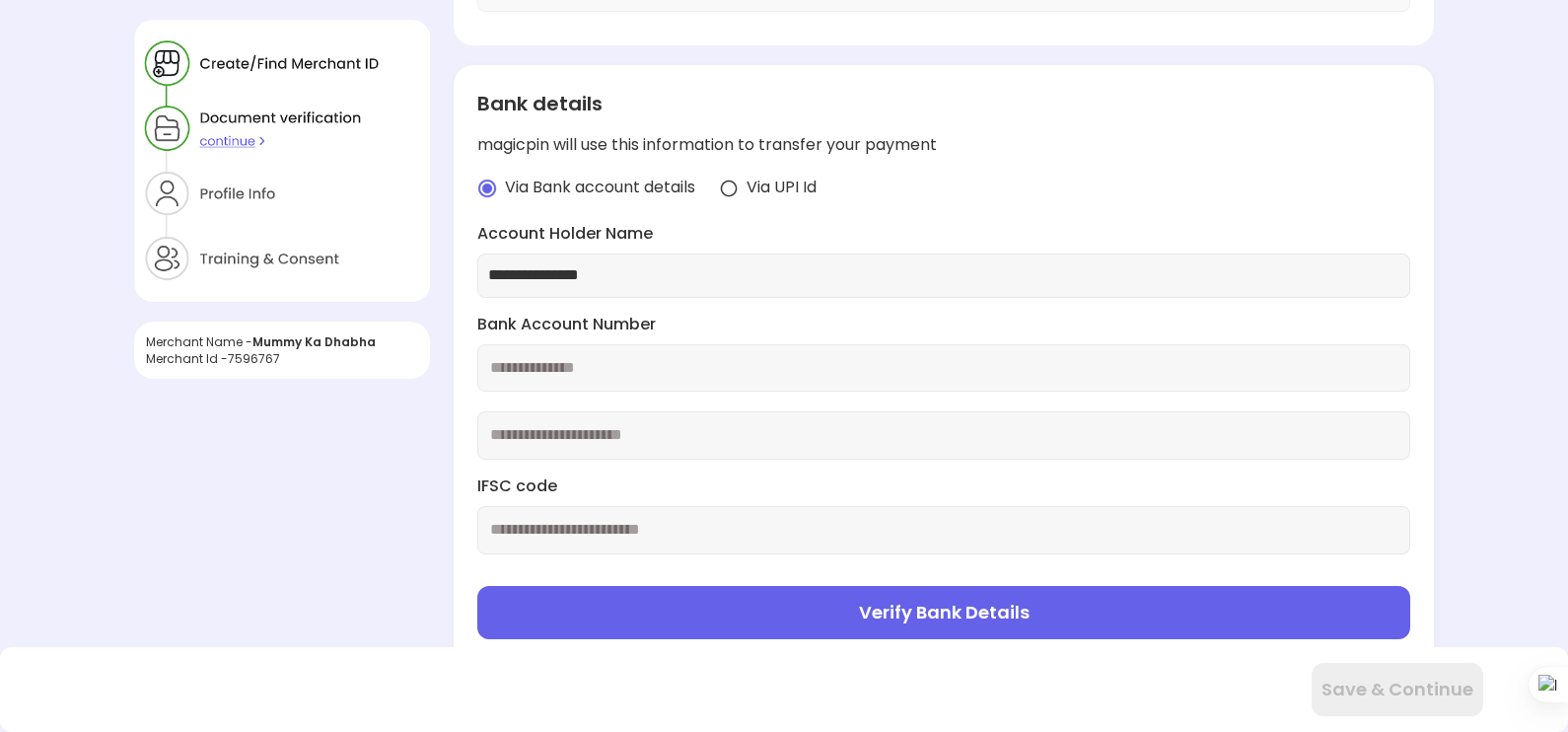 type on "**********" 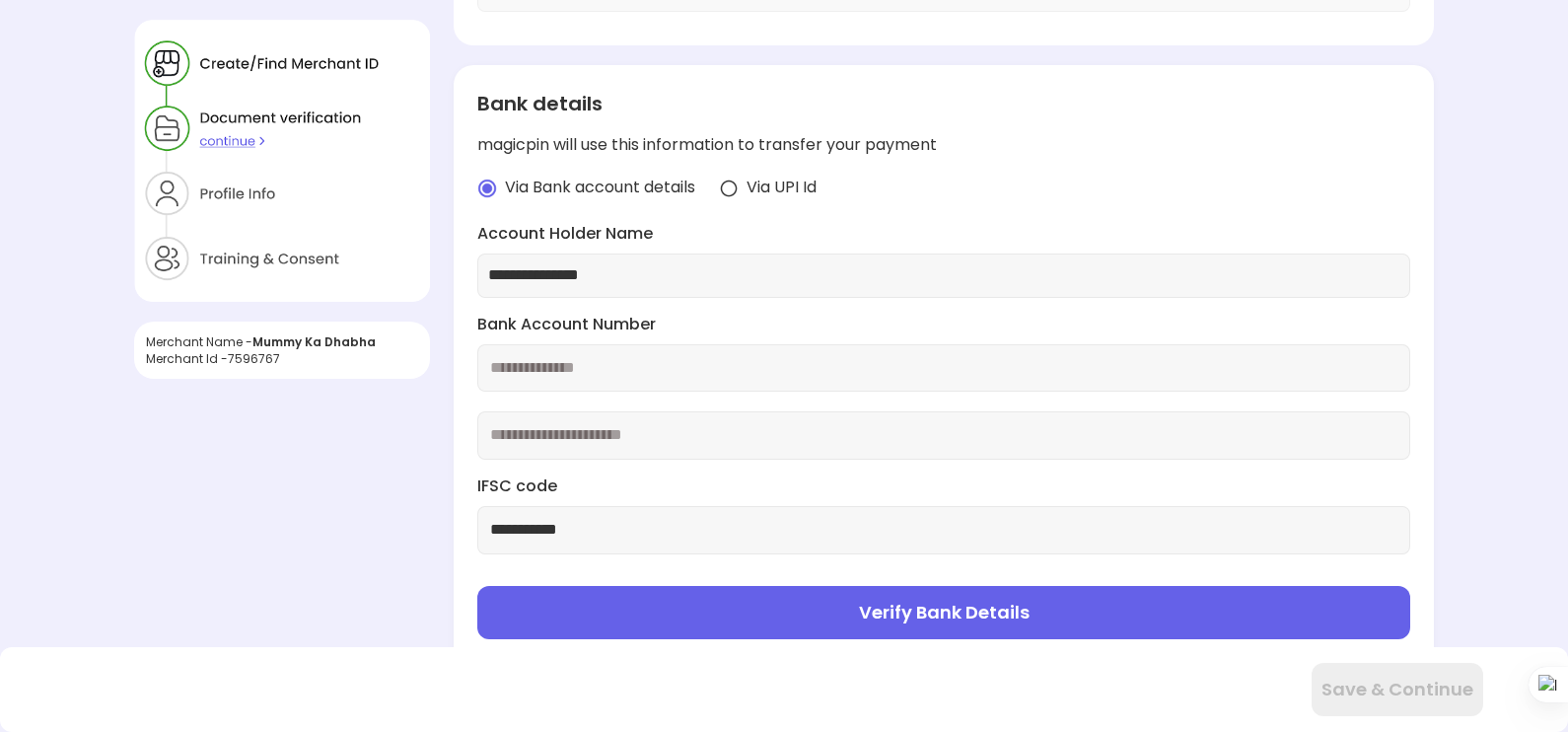 type on "**********" 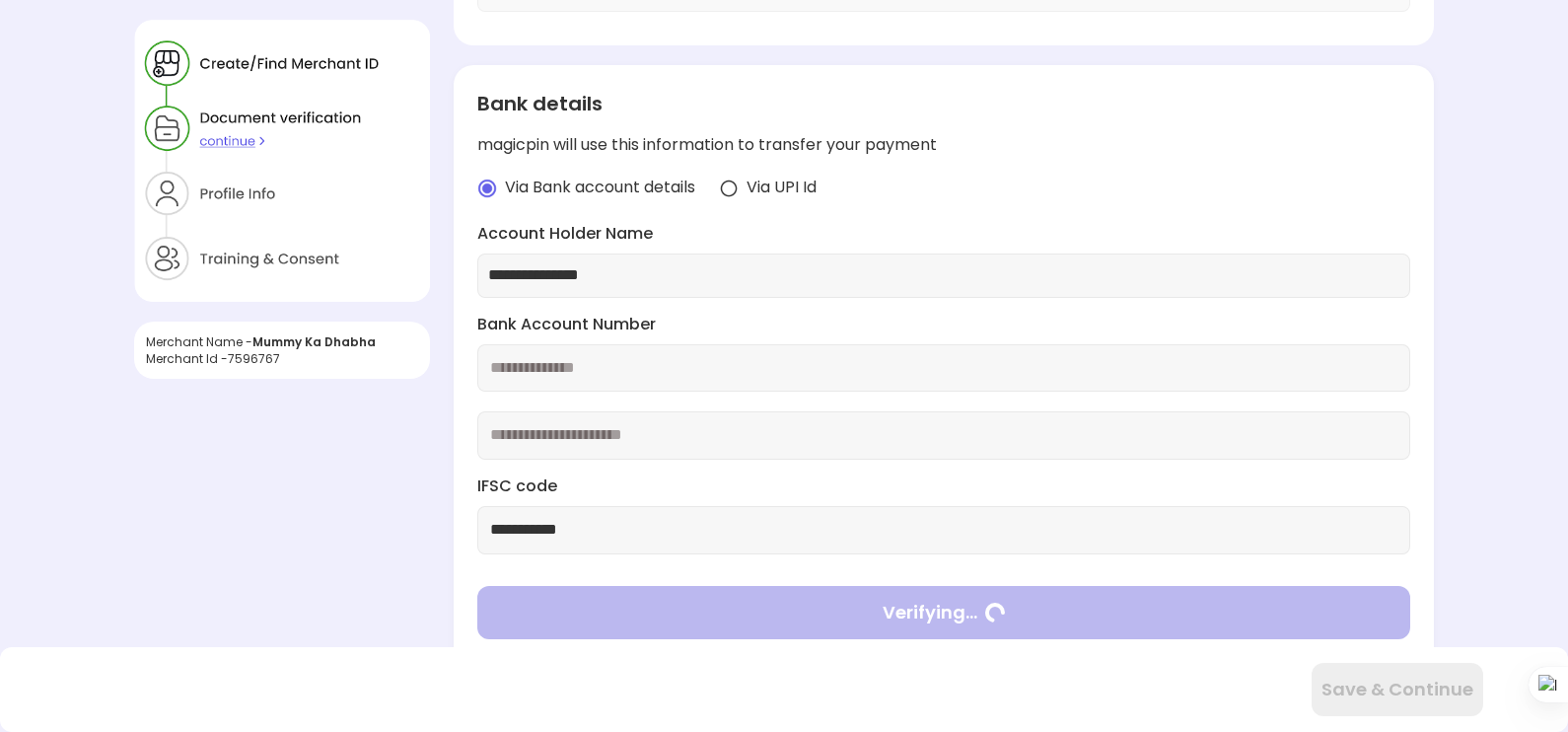 type on "**********" 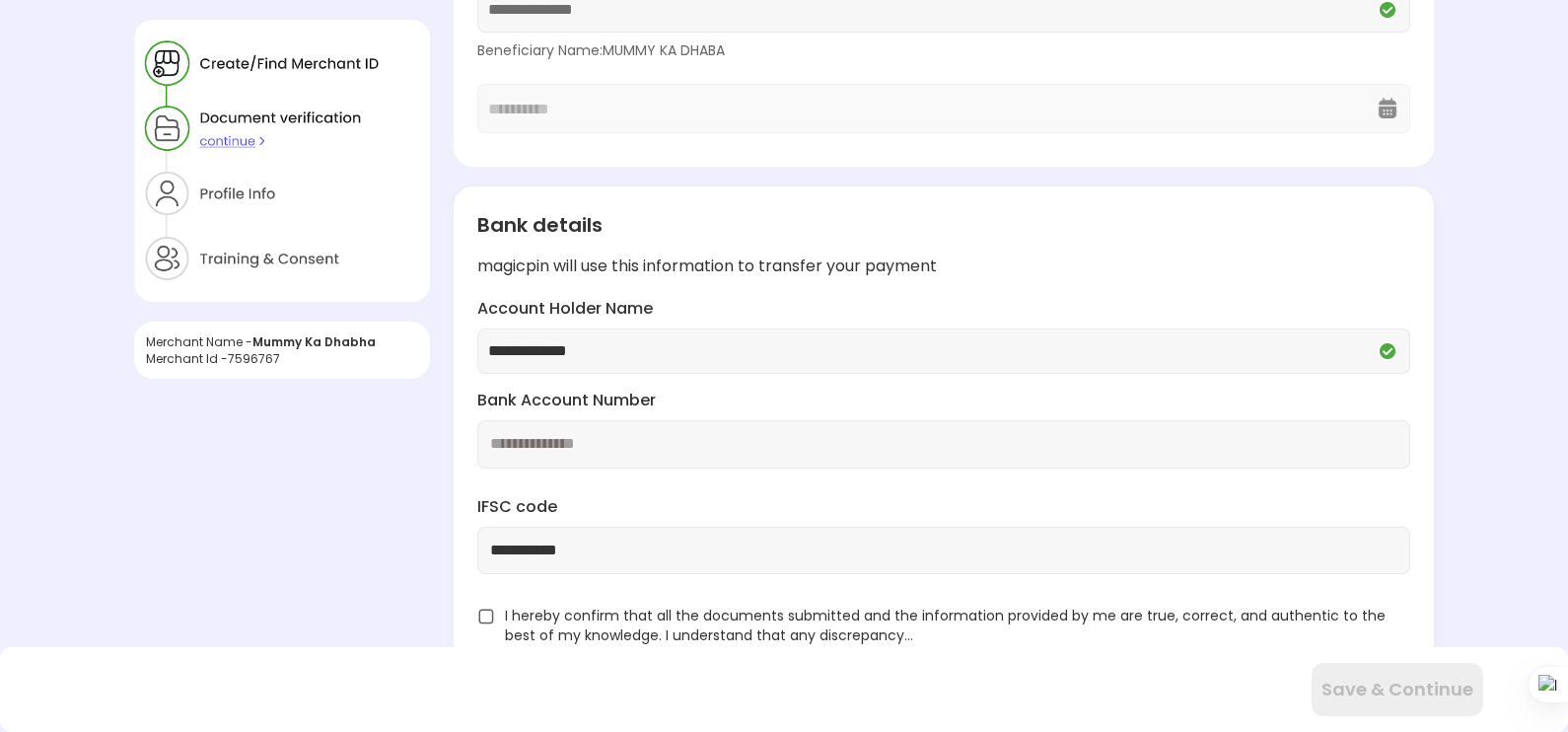 scroll, scrollTop: 293, scrollLeft: 0, axis: vertical 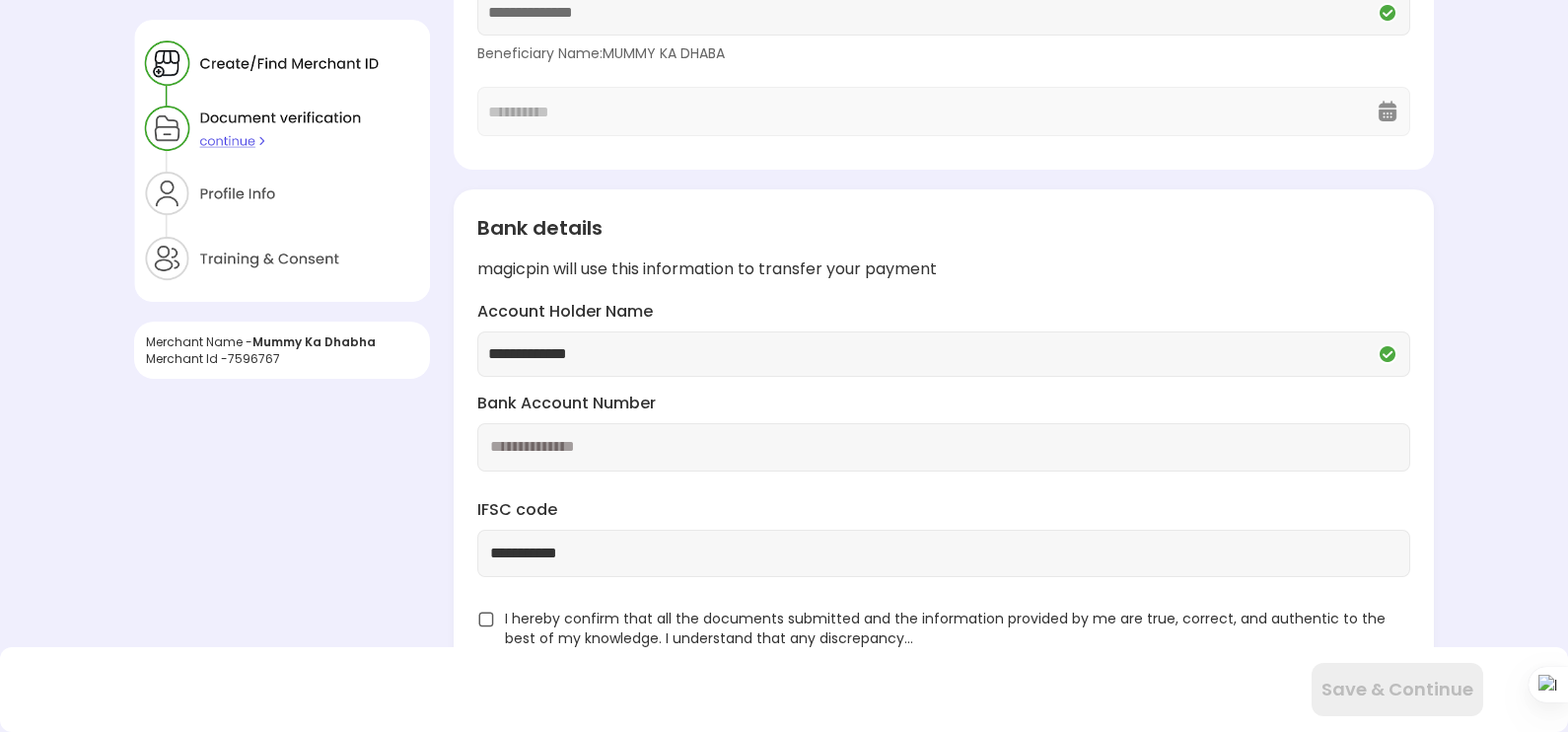 click at bounding box center (486, 620) 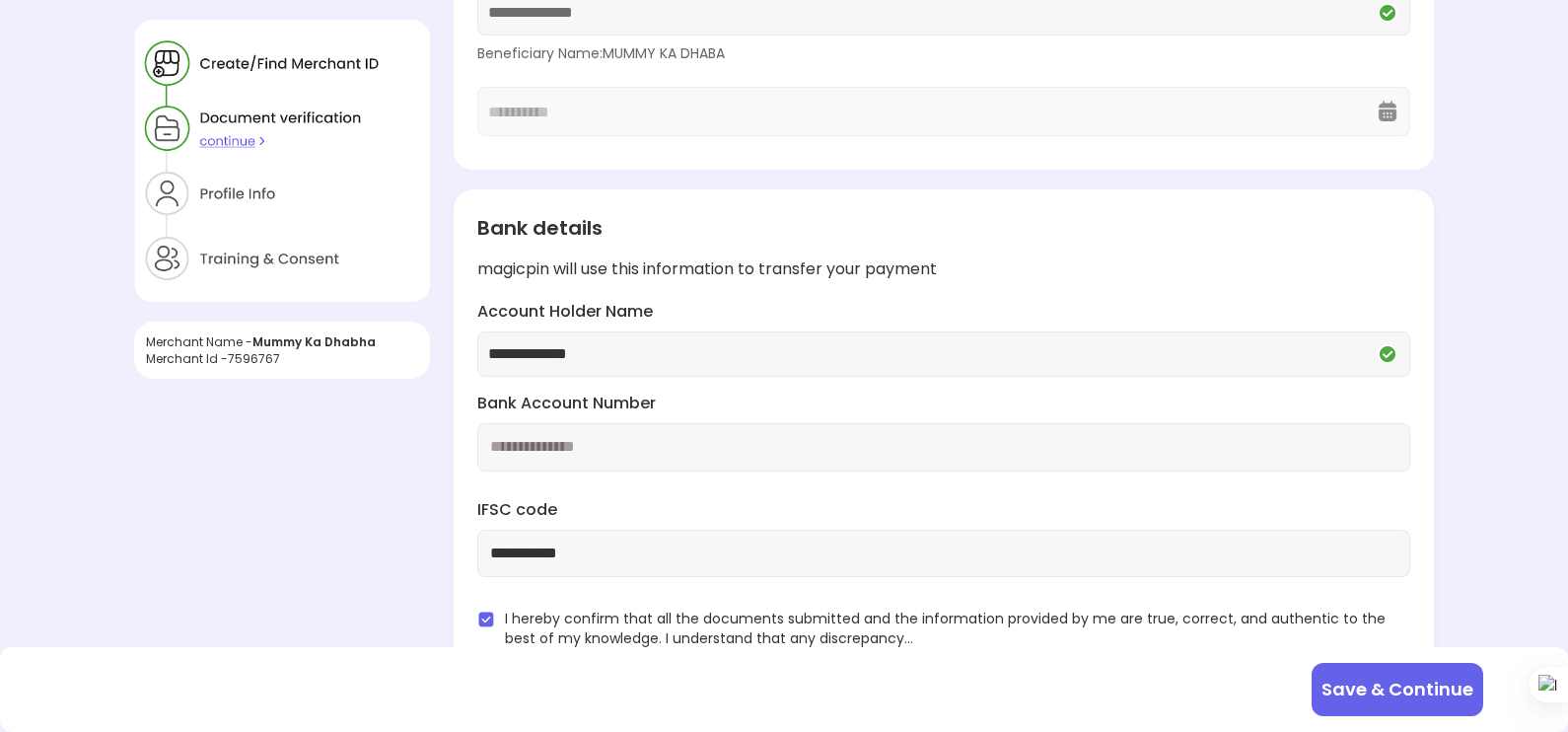 click on "Save & Continue" at bounding box center [1397, 690] 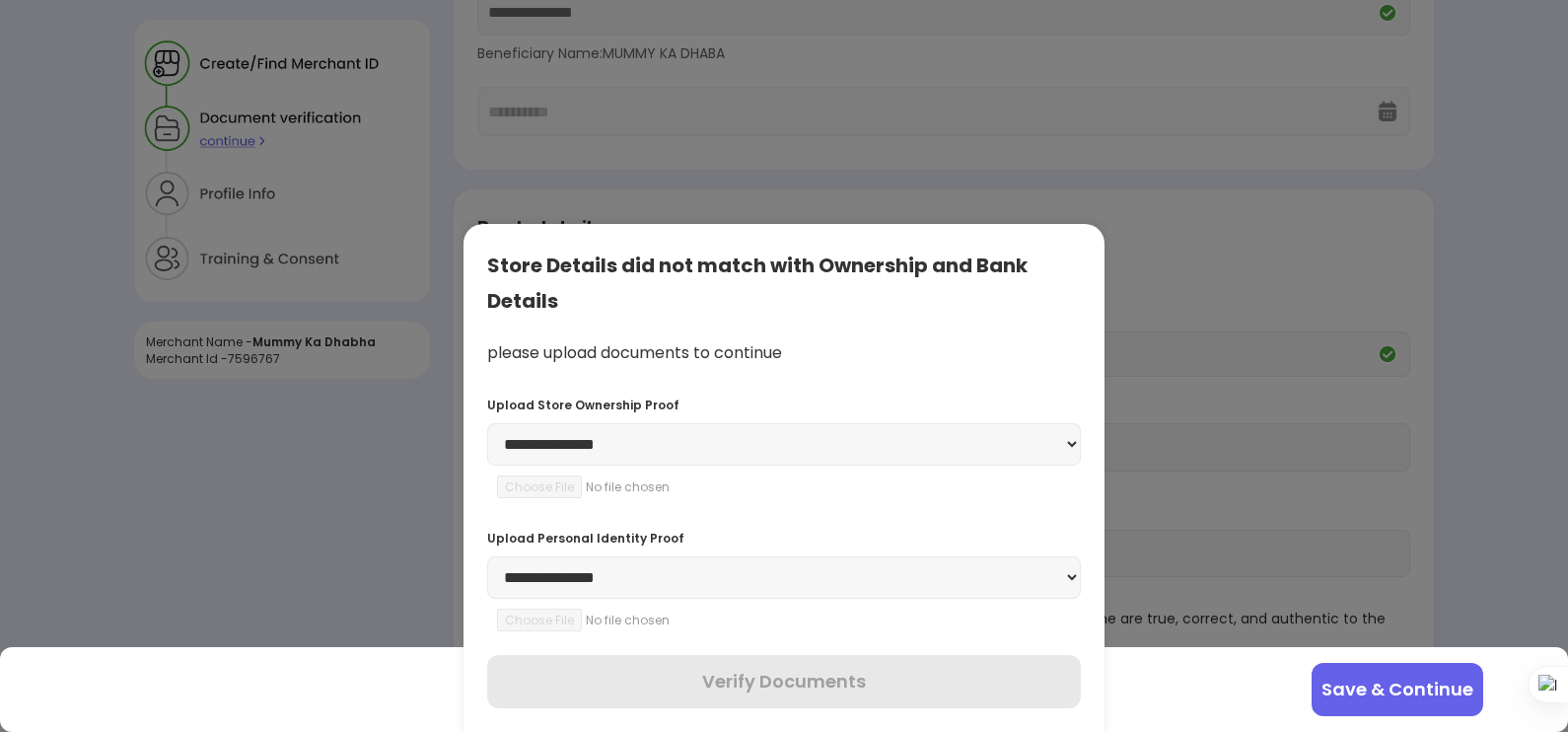 click on "**********" at bounding box center (784, 444) 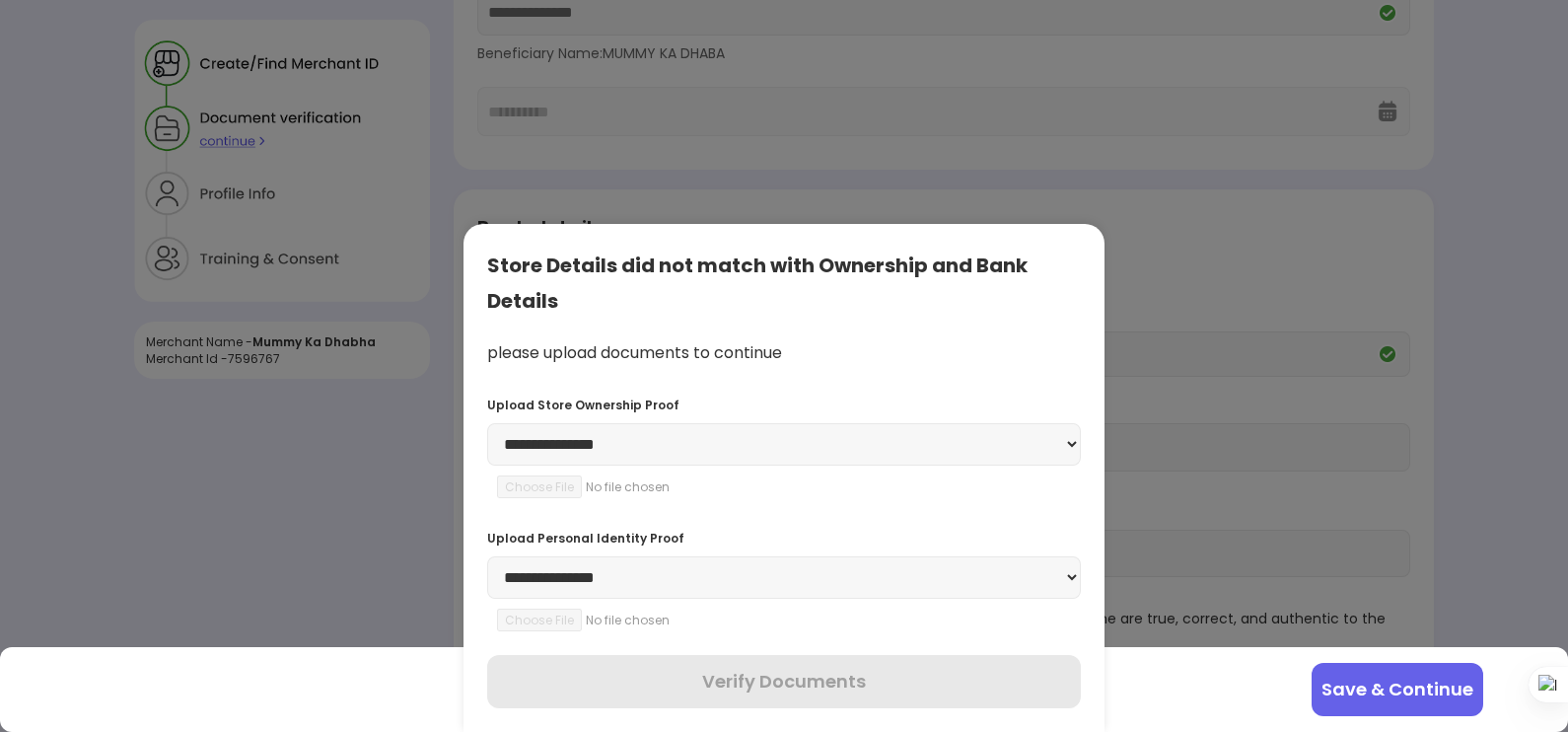 select on "**********" 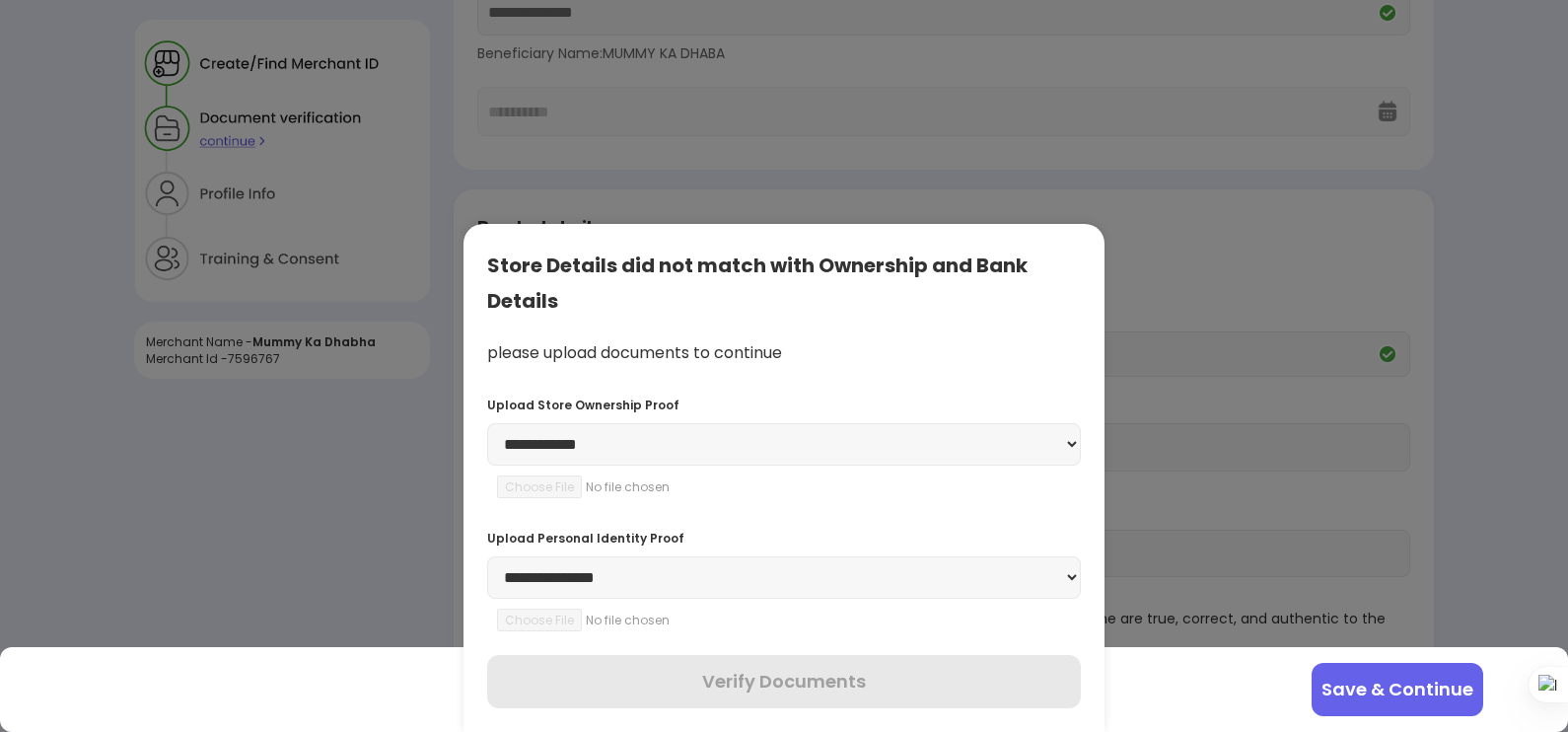 click on "**********" at bounding box center [784, 444] 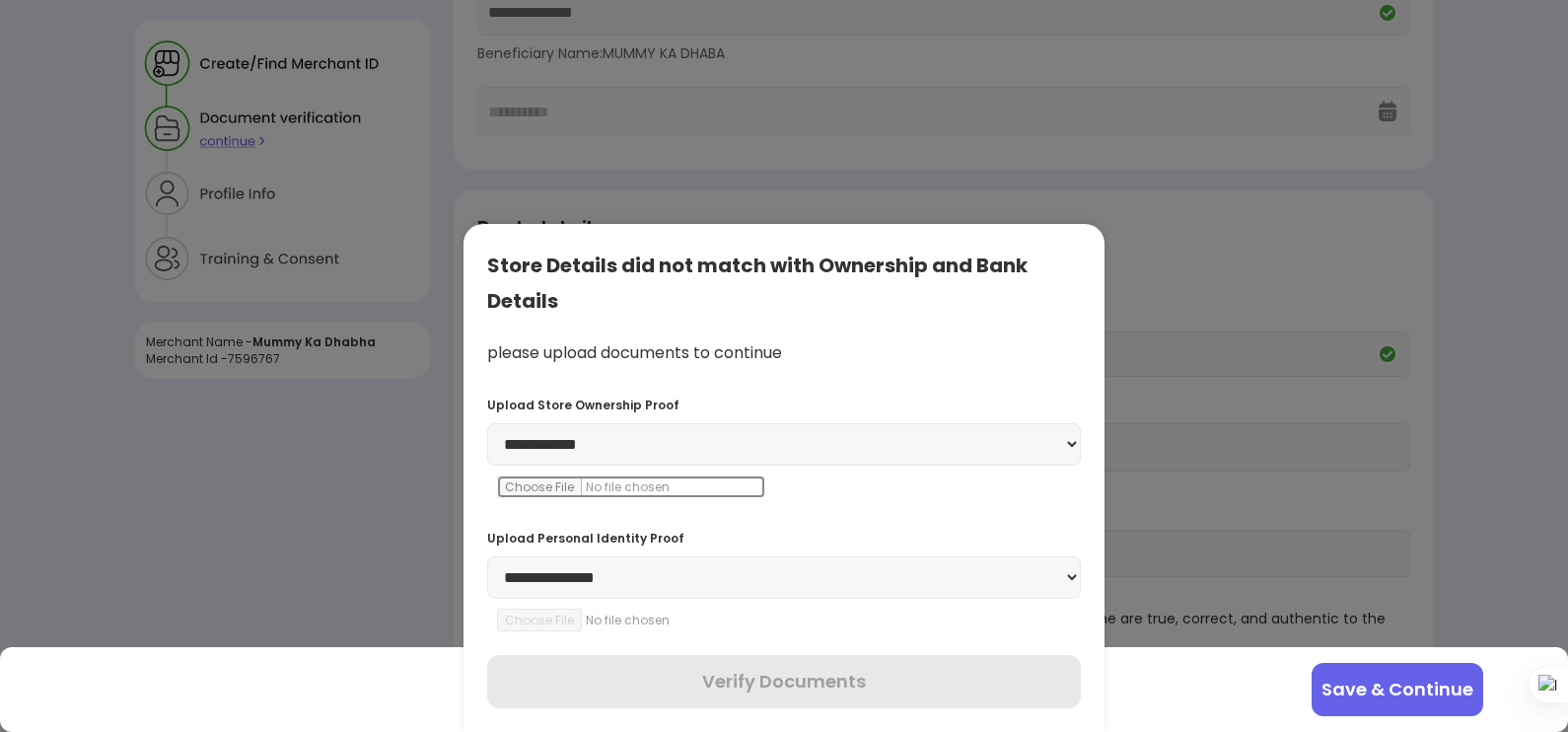 click at bounding box center (631, 486) 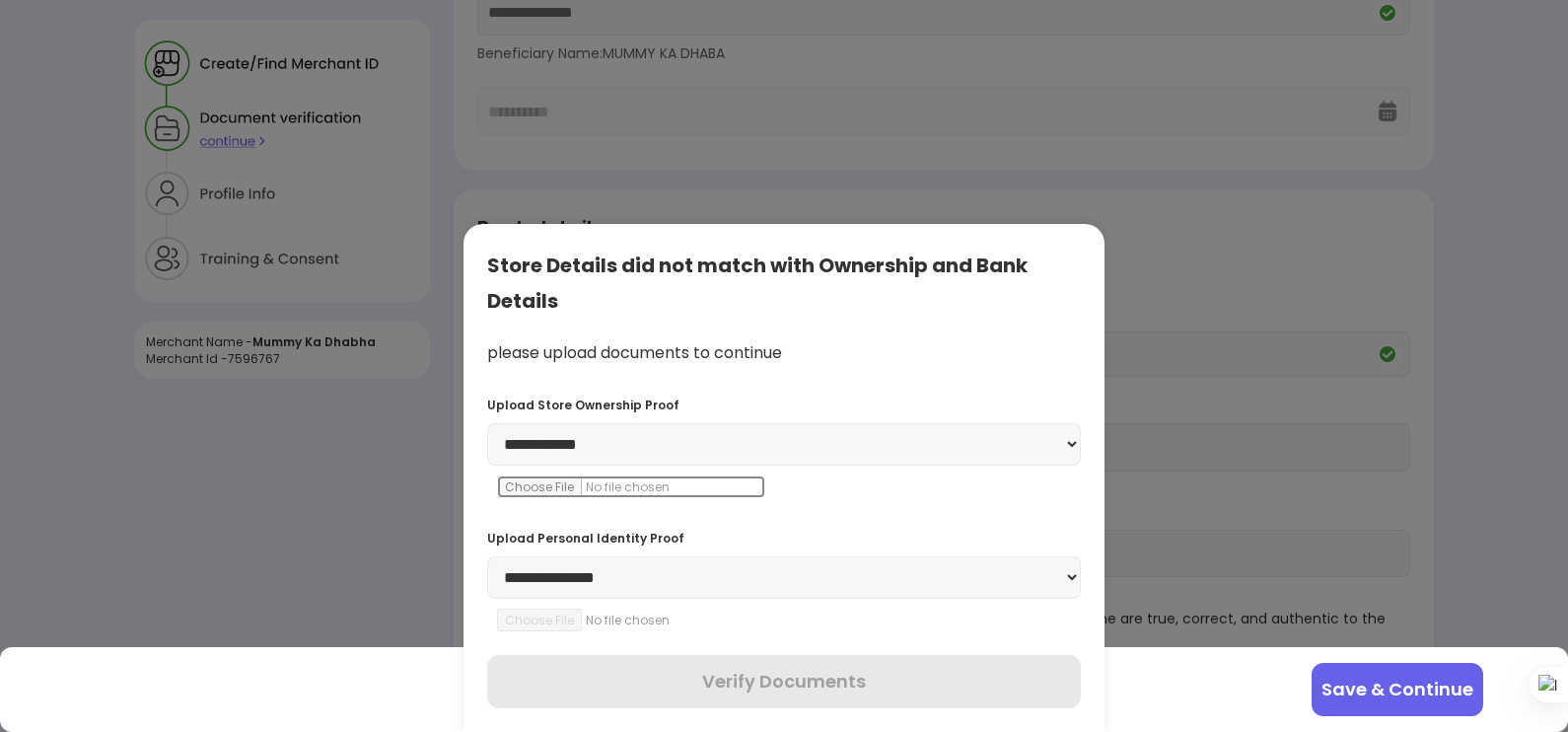 click at bounding box center [631, 486] 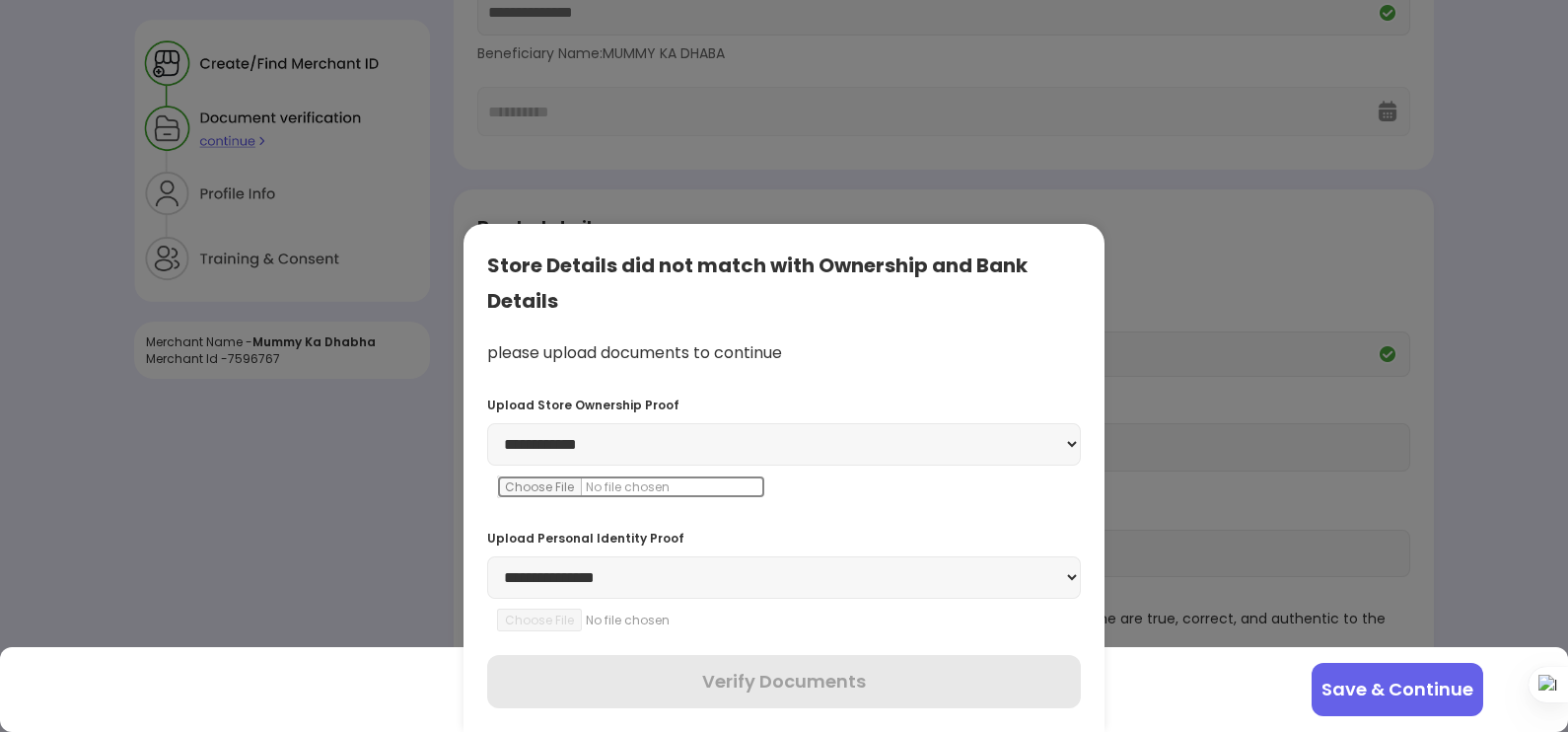 type on "**********" 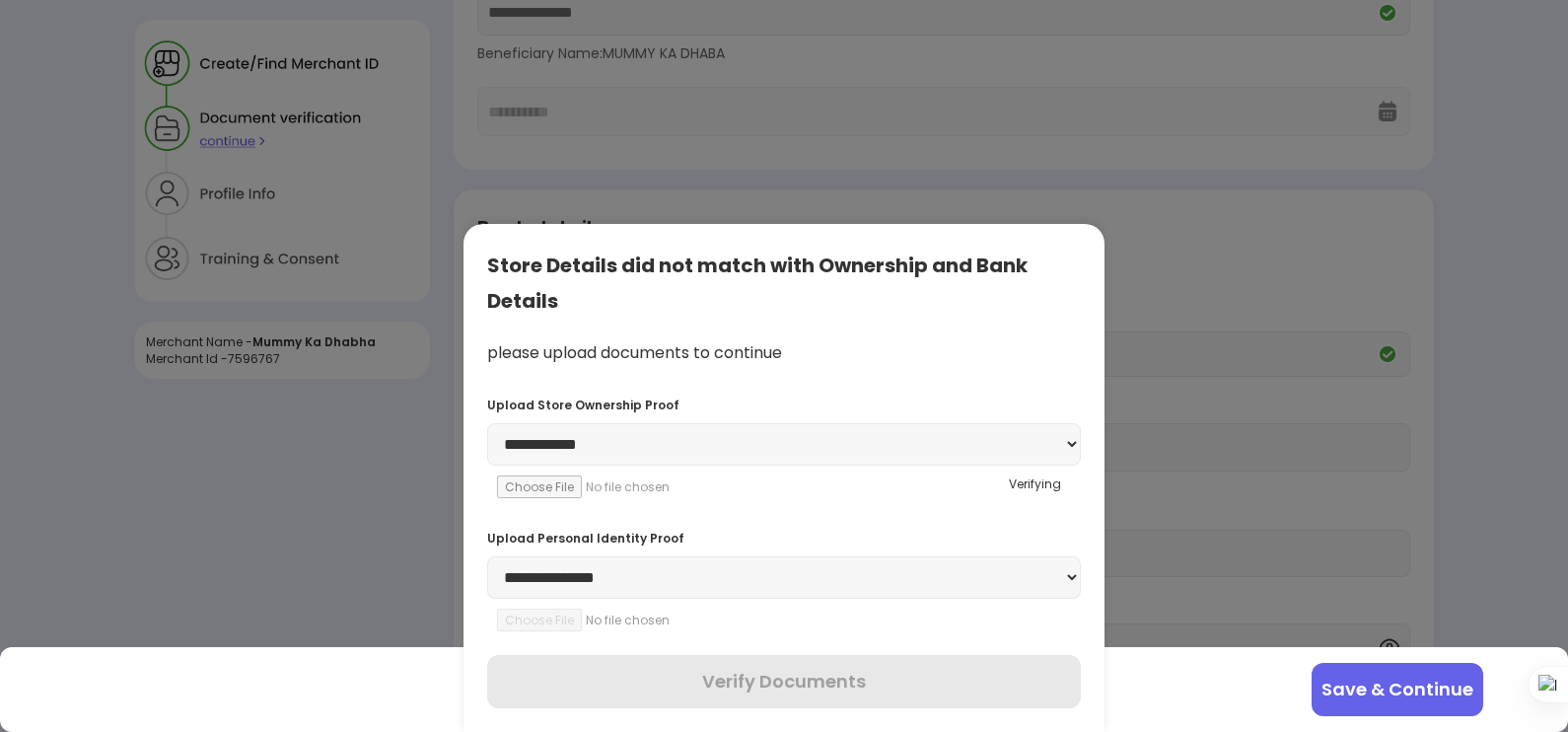 click on "**********" at bounding box center [784, 577] 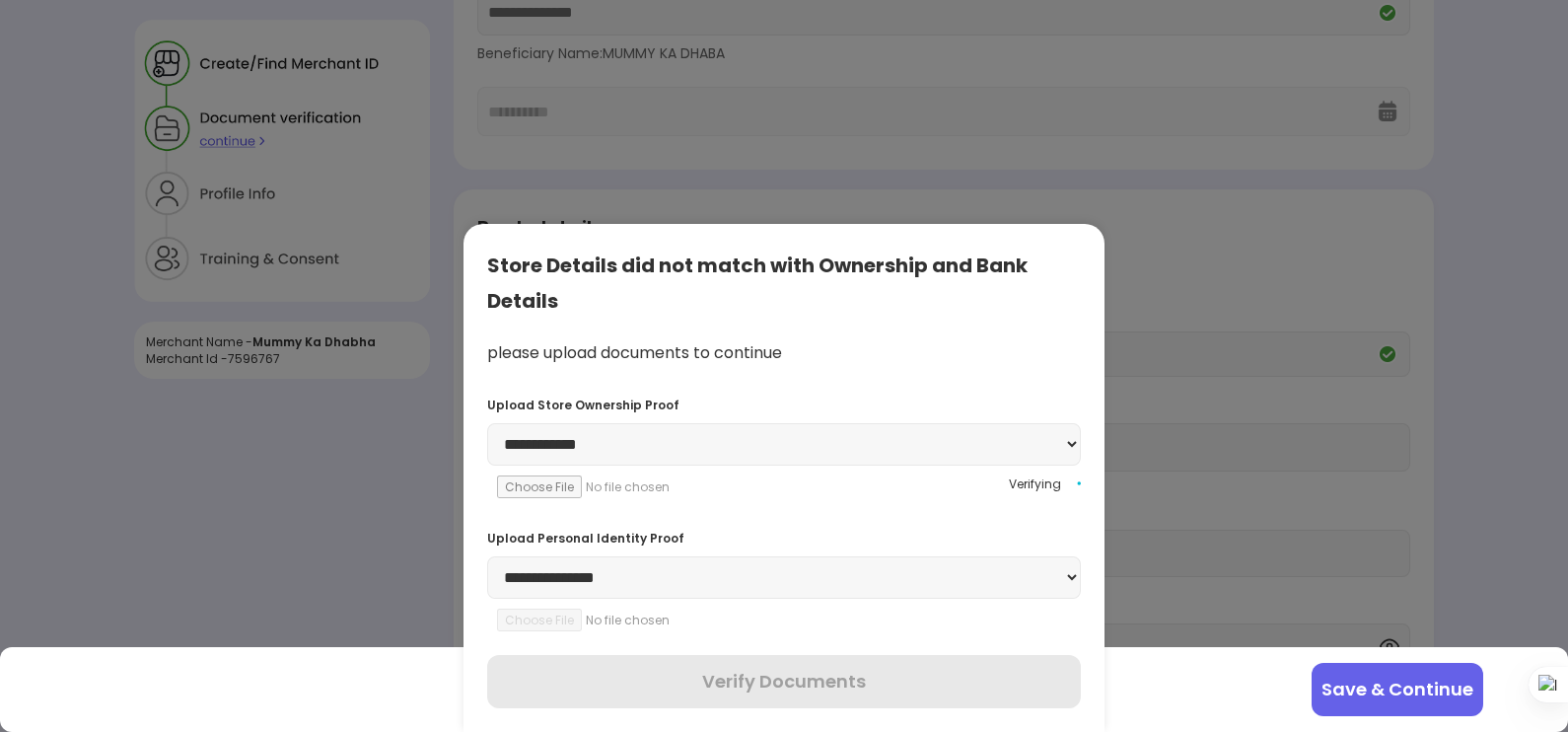 select on "******" 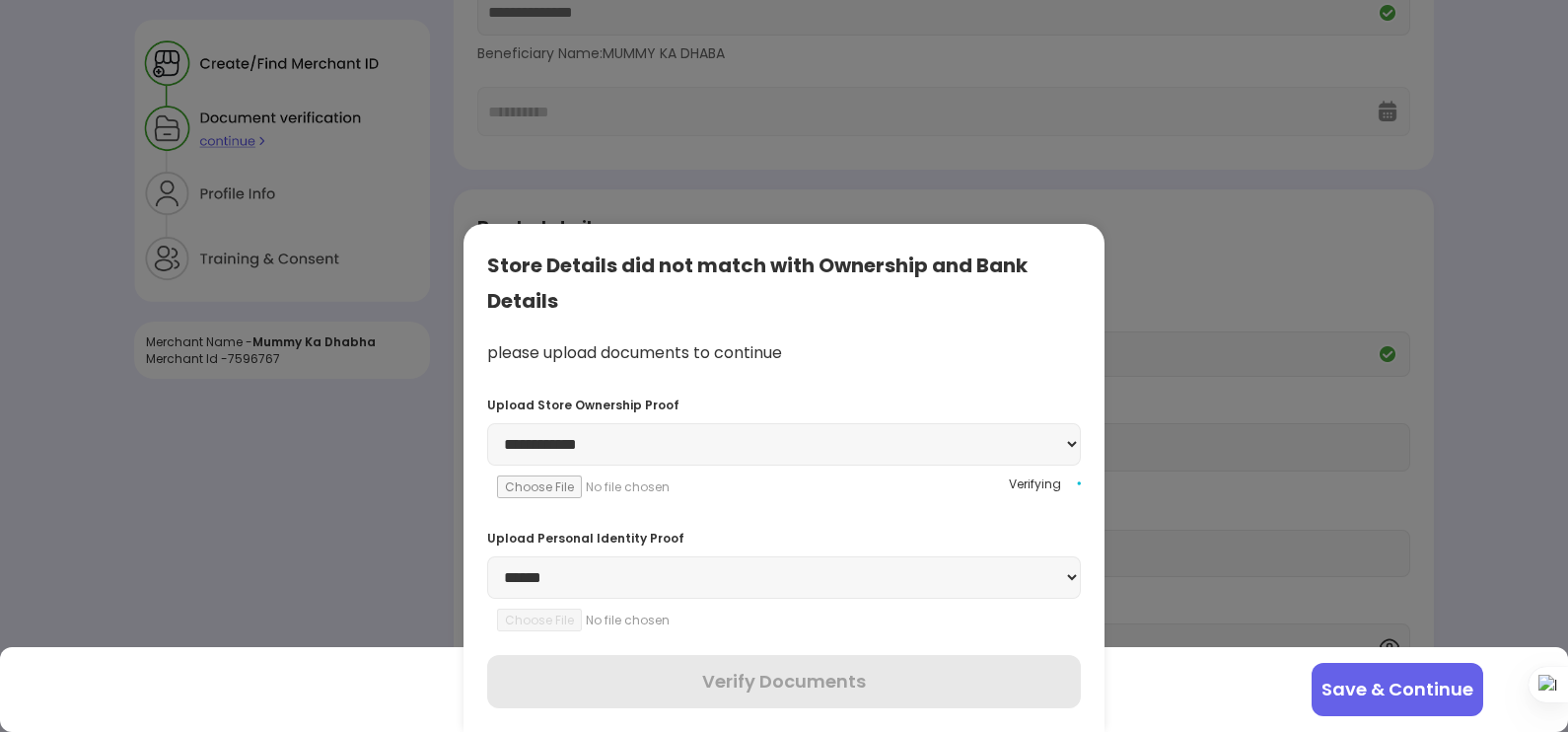 click on "**********" at bounding box center (784, 577) 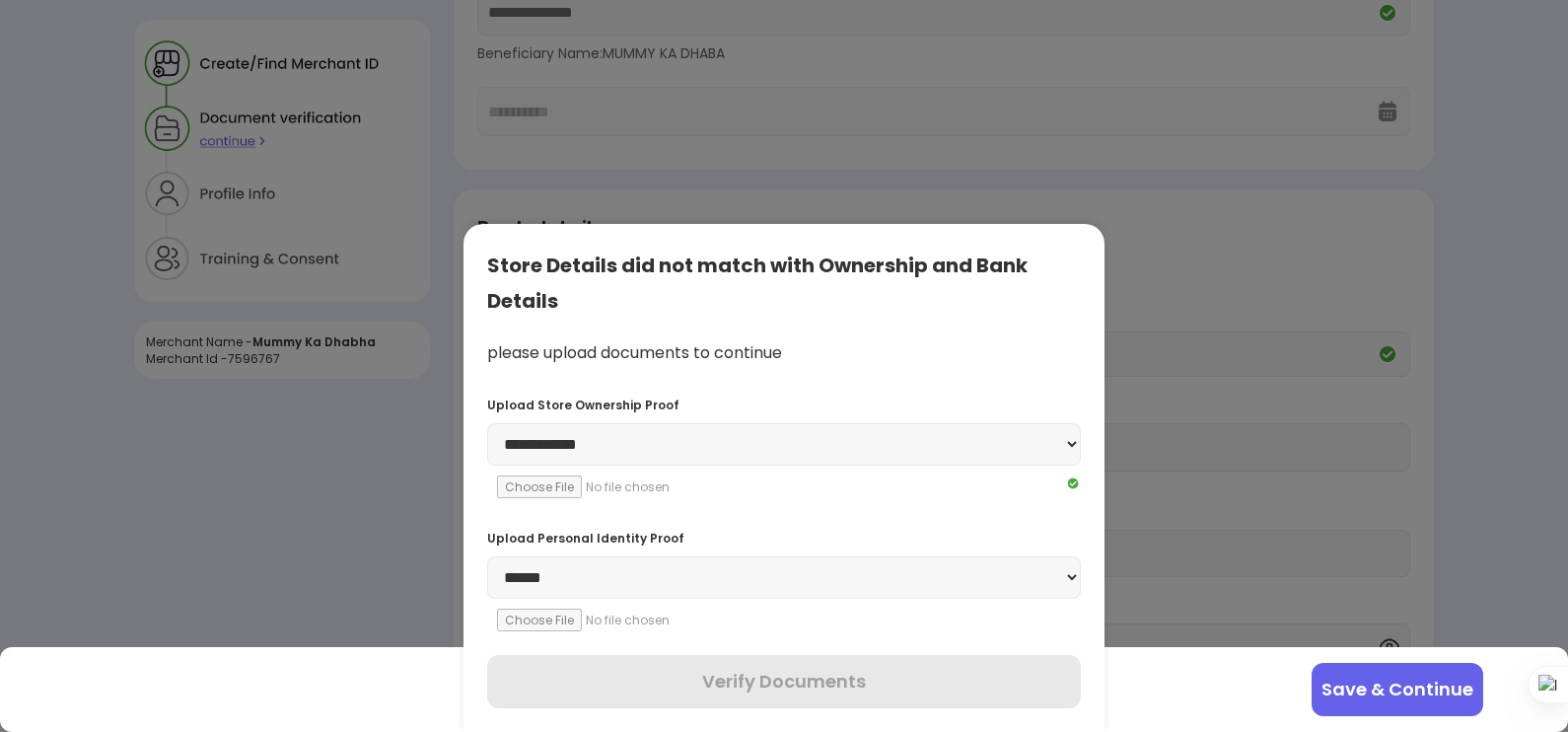 click on "**********" at bounding box center [784, 577] 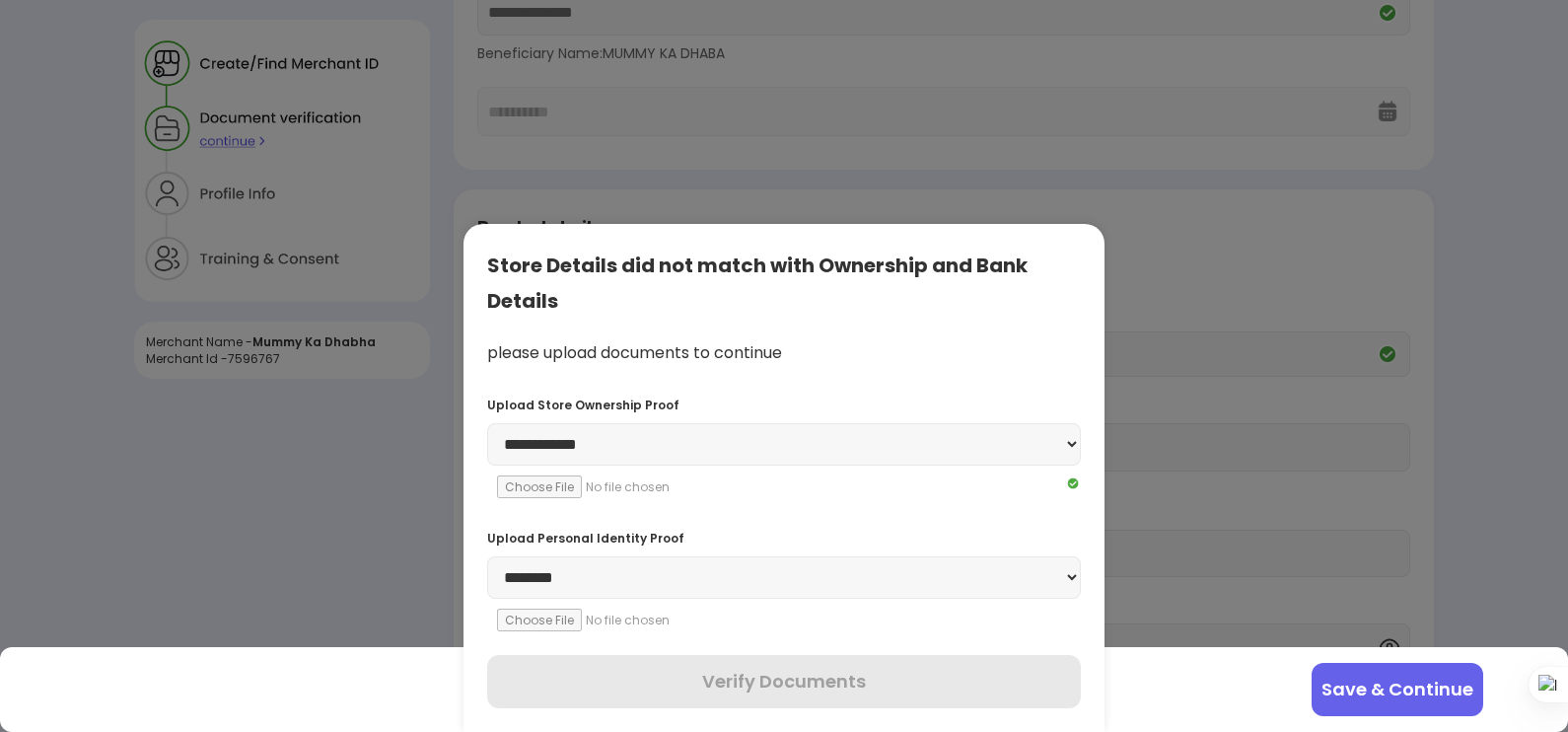 click on "**********" at bounding box center (784, 577) 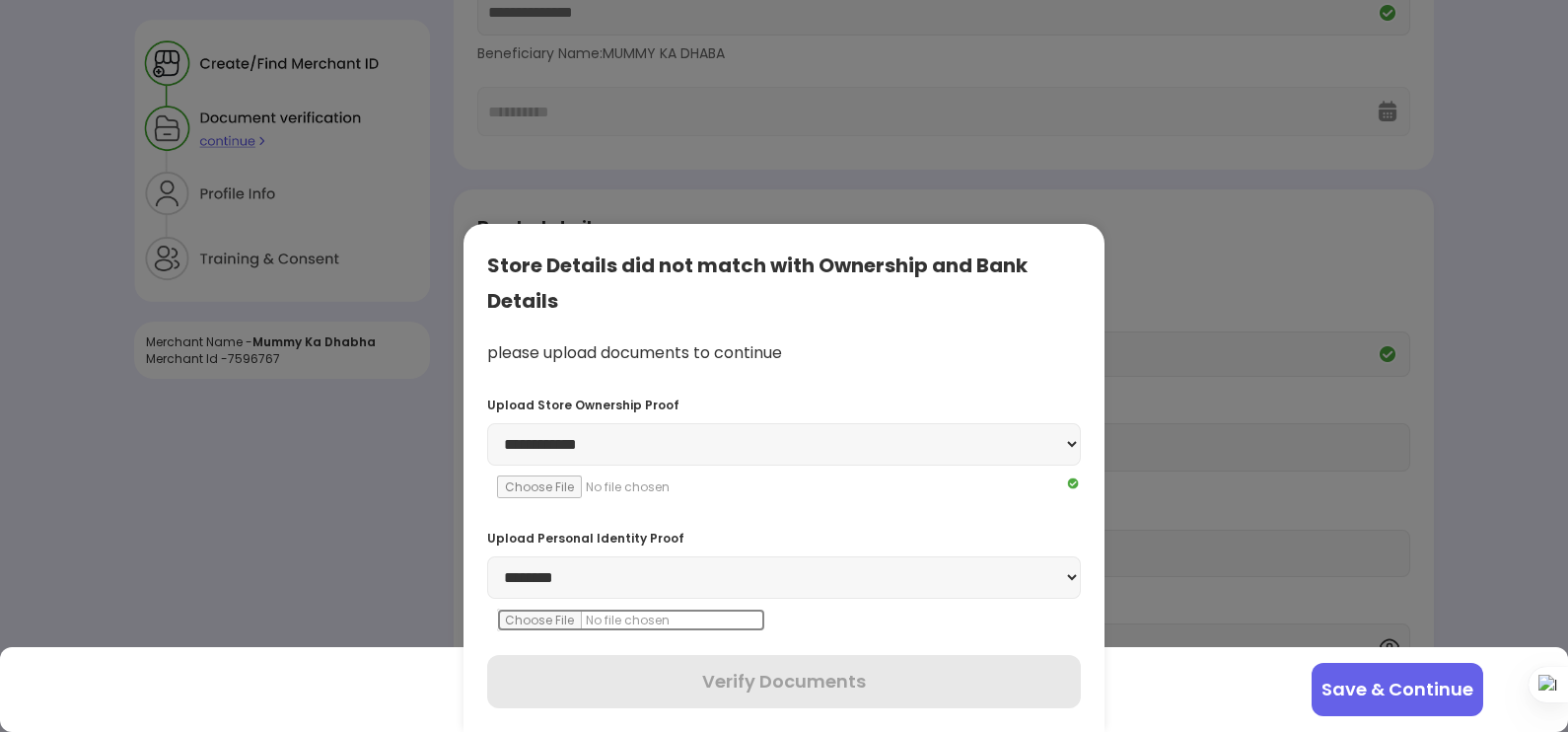 click at bounding box center [631, 620] 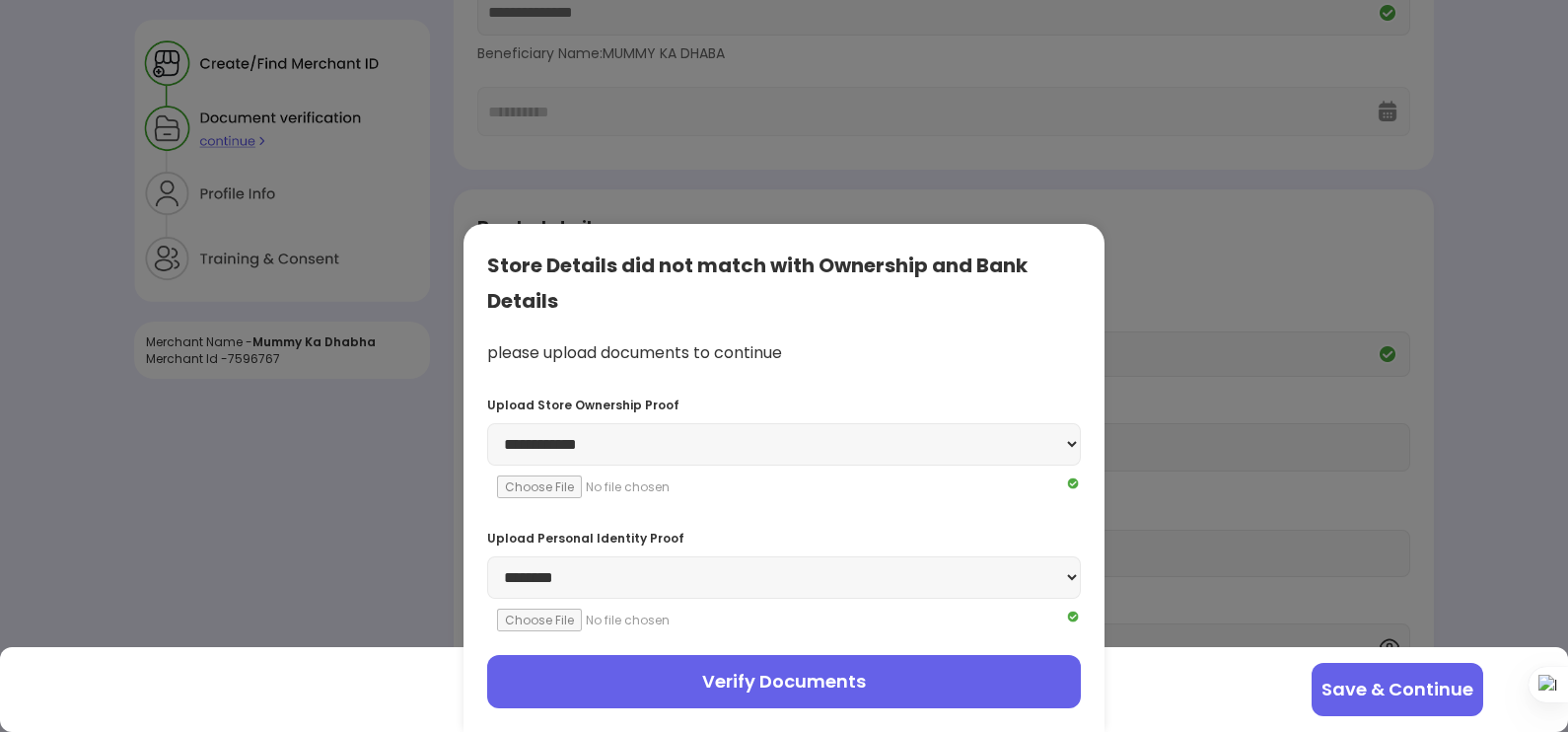 click on "Verify Documents" at bounding box center [784, 682] 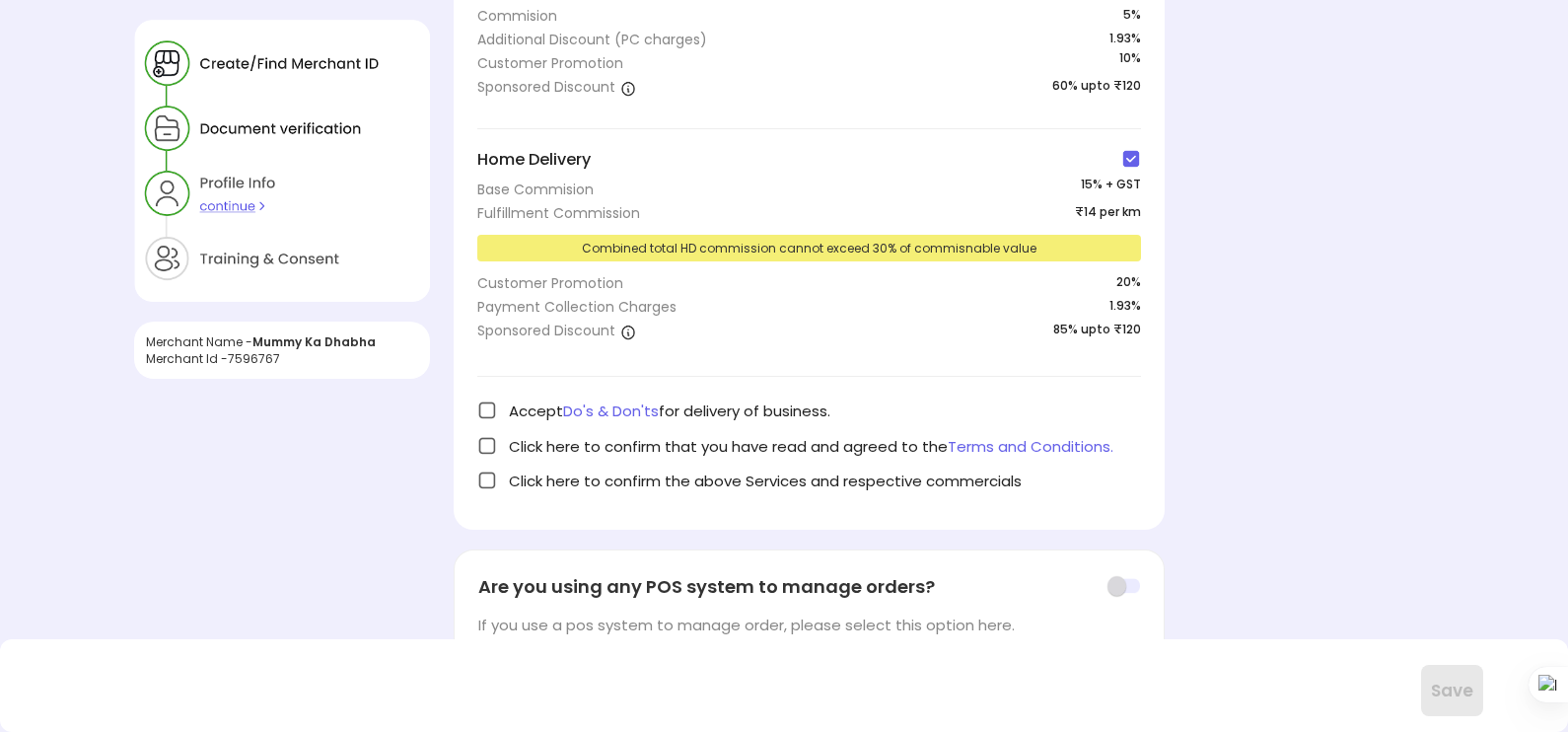 click at bounding box center [487, 410] 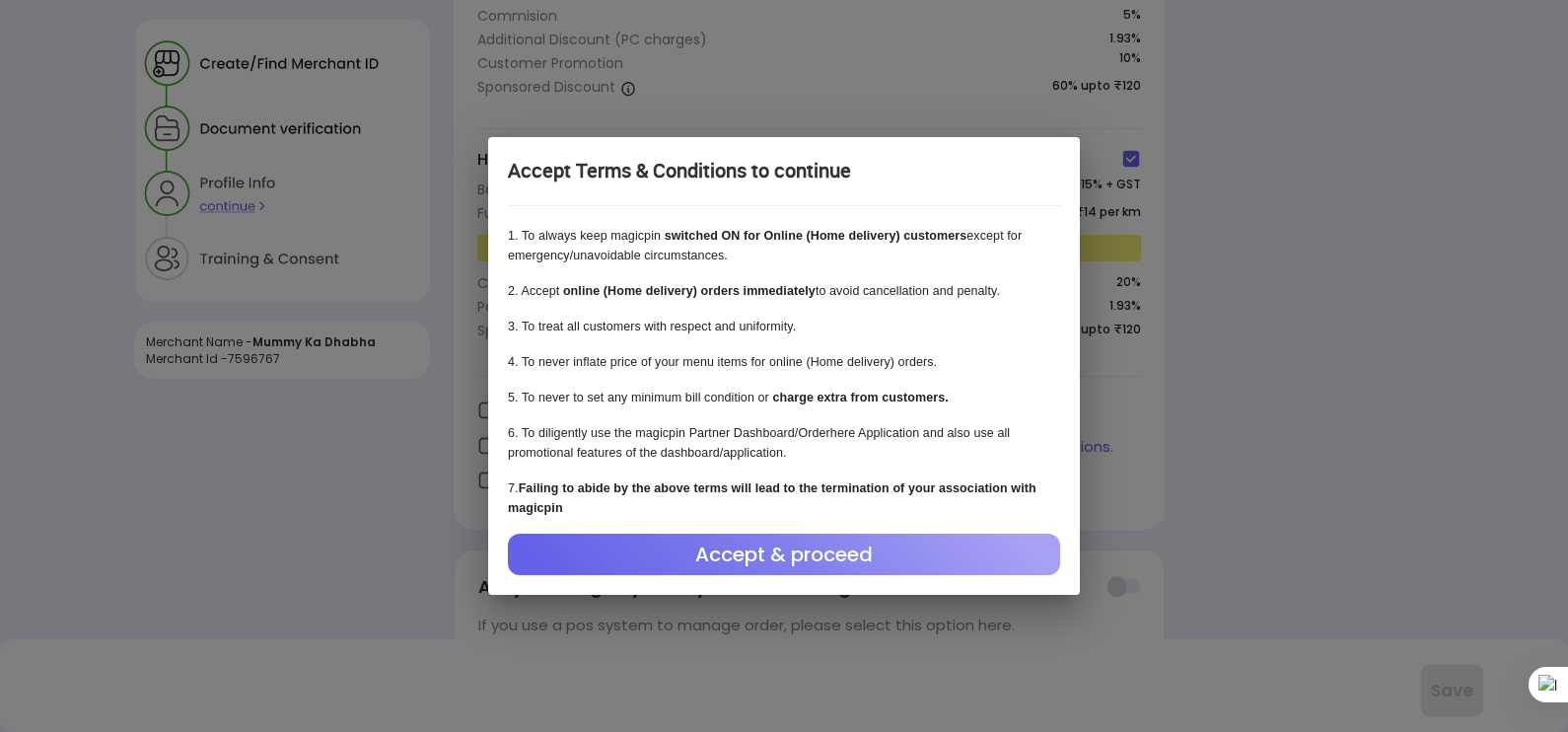 click on "Accept & proceed" at bounding box center (784, 554) 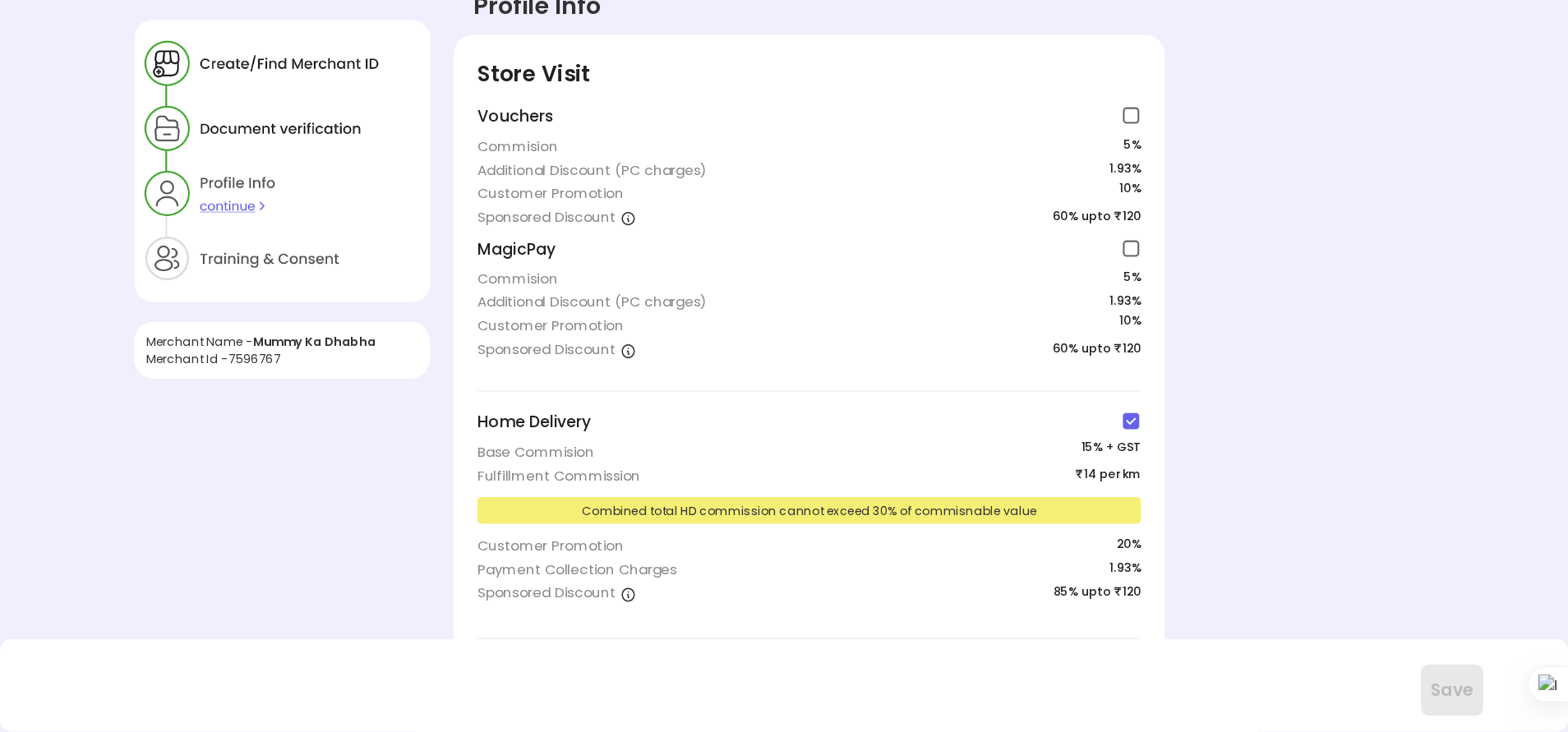 scroll, scrollTop: 0, scrollLeft: 0, axis: both 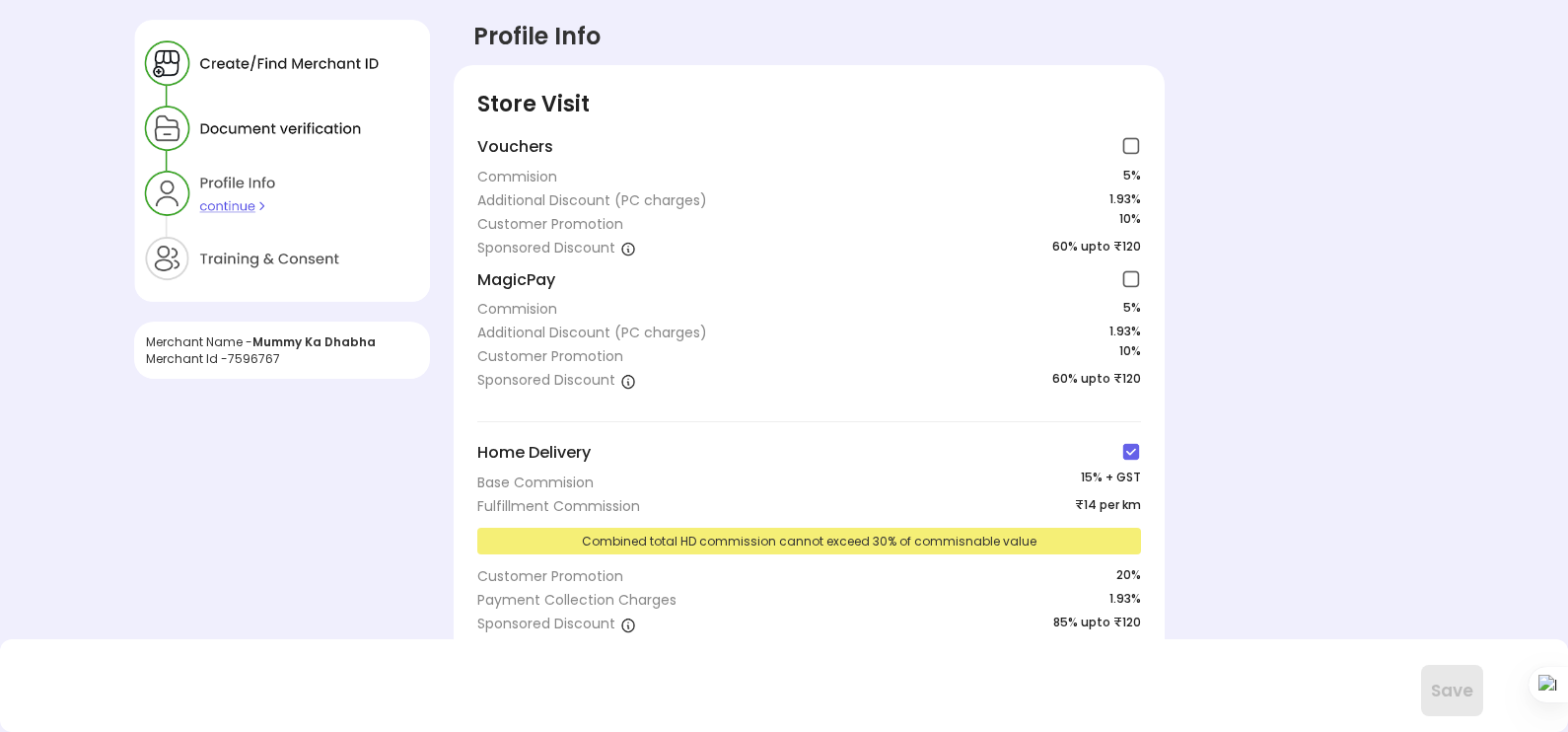 click at bounding box center (1131, 452) 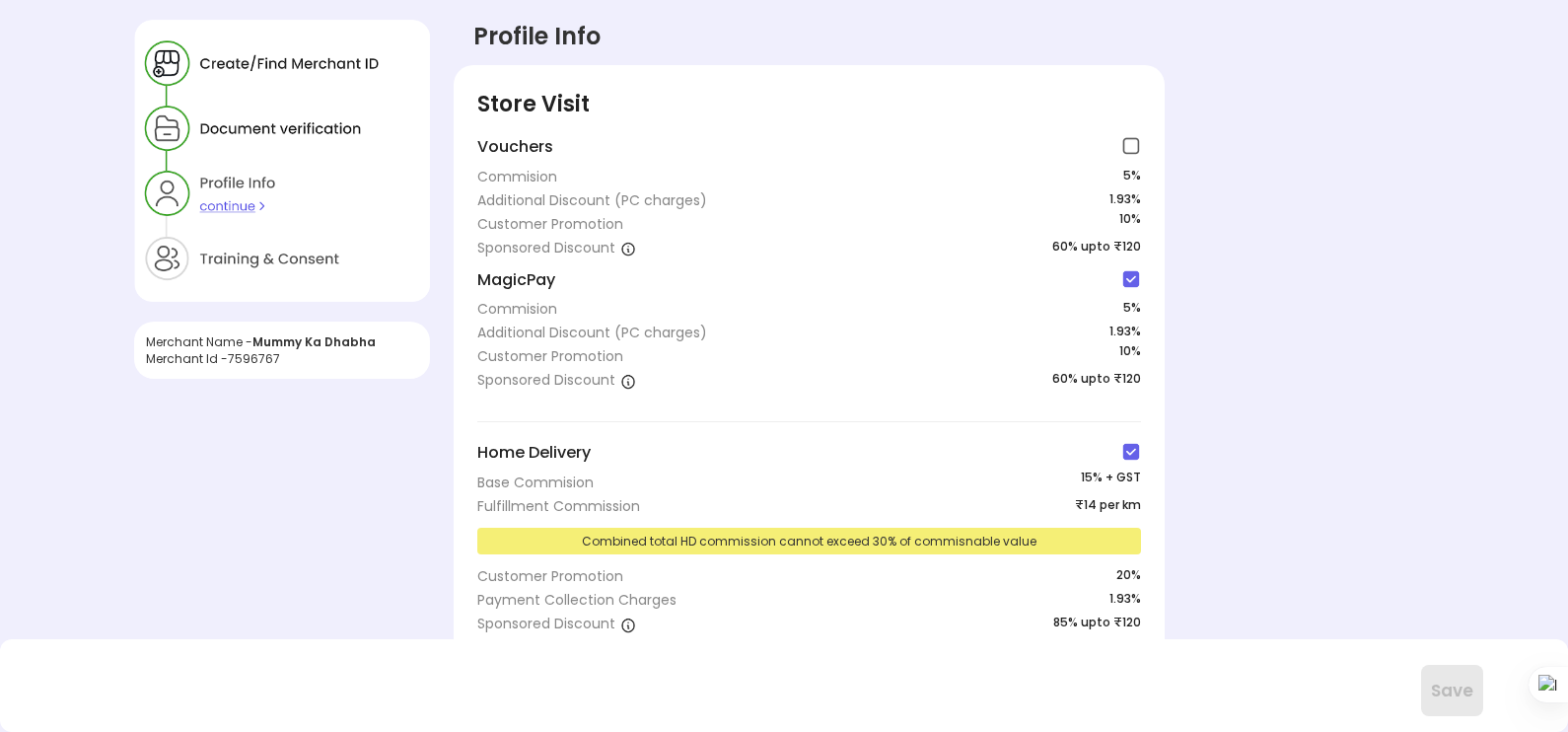 click at bounding box center (1131, 146) 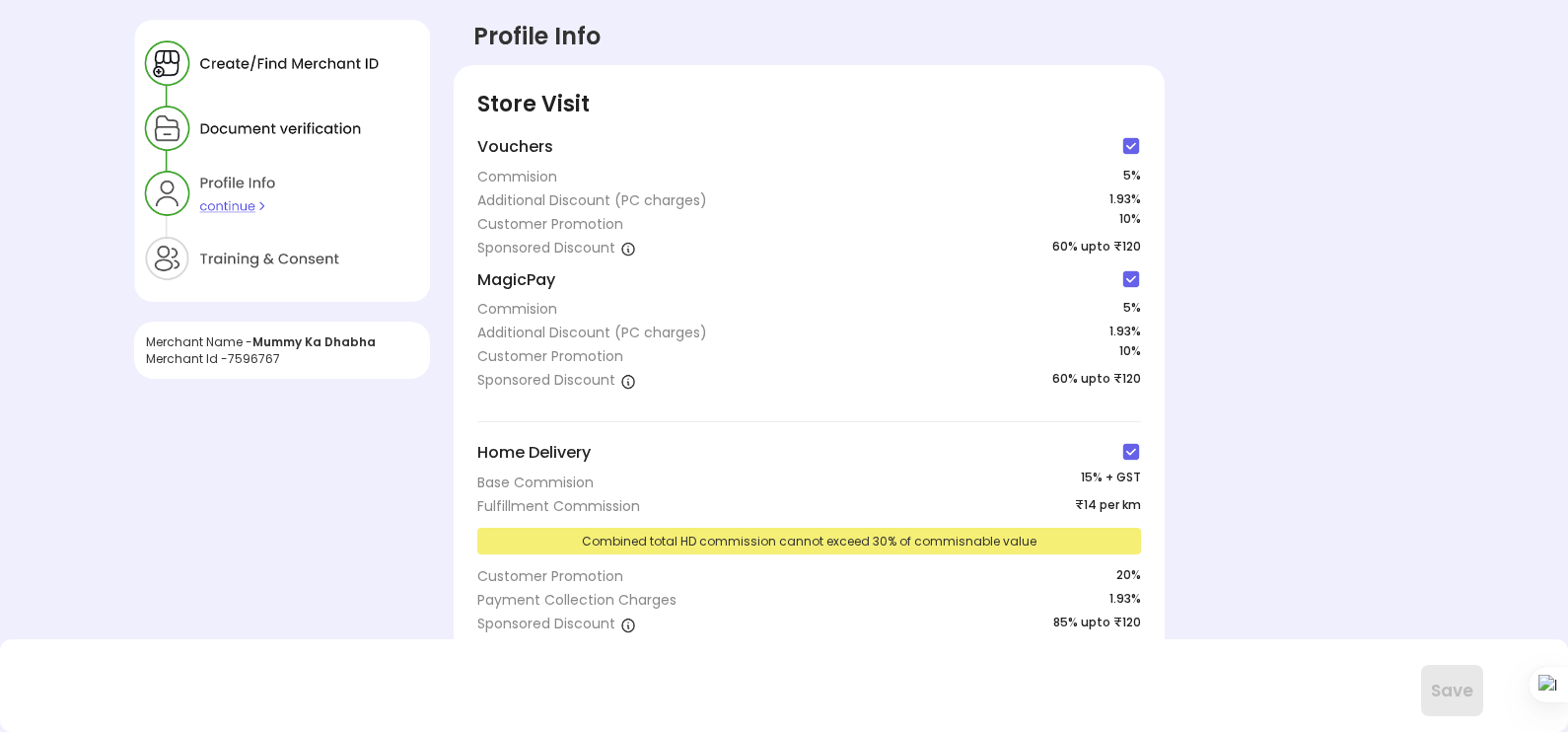 click on "Base Commision  15 % + GST" at bounding box center (809, 480) 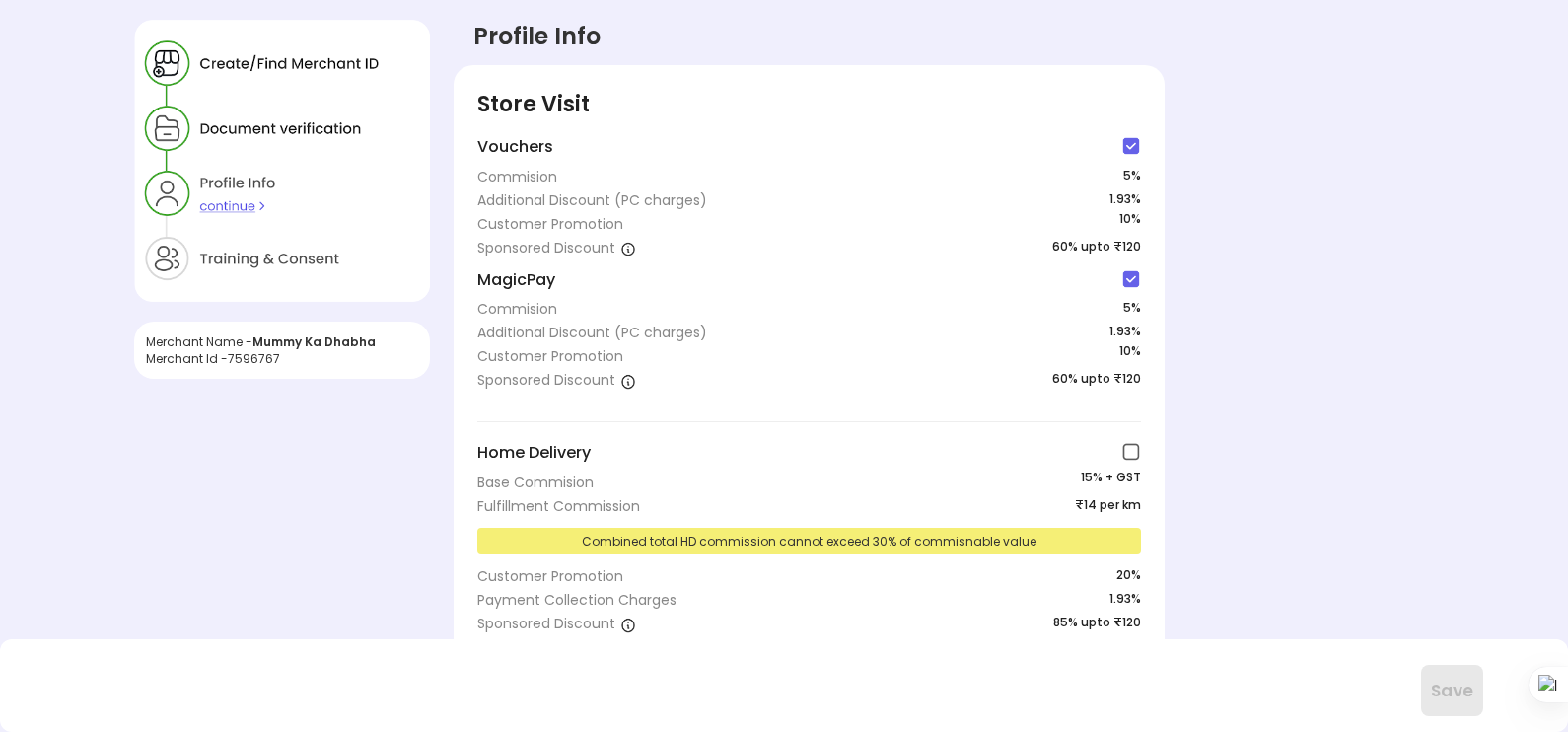click at bounding box center [1131, 452] 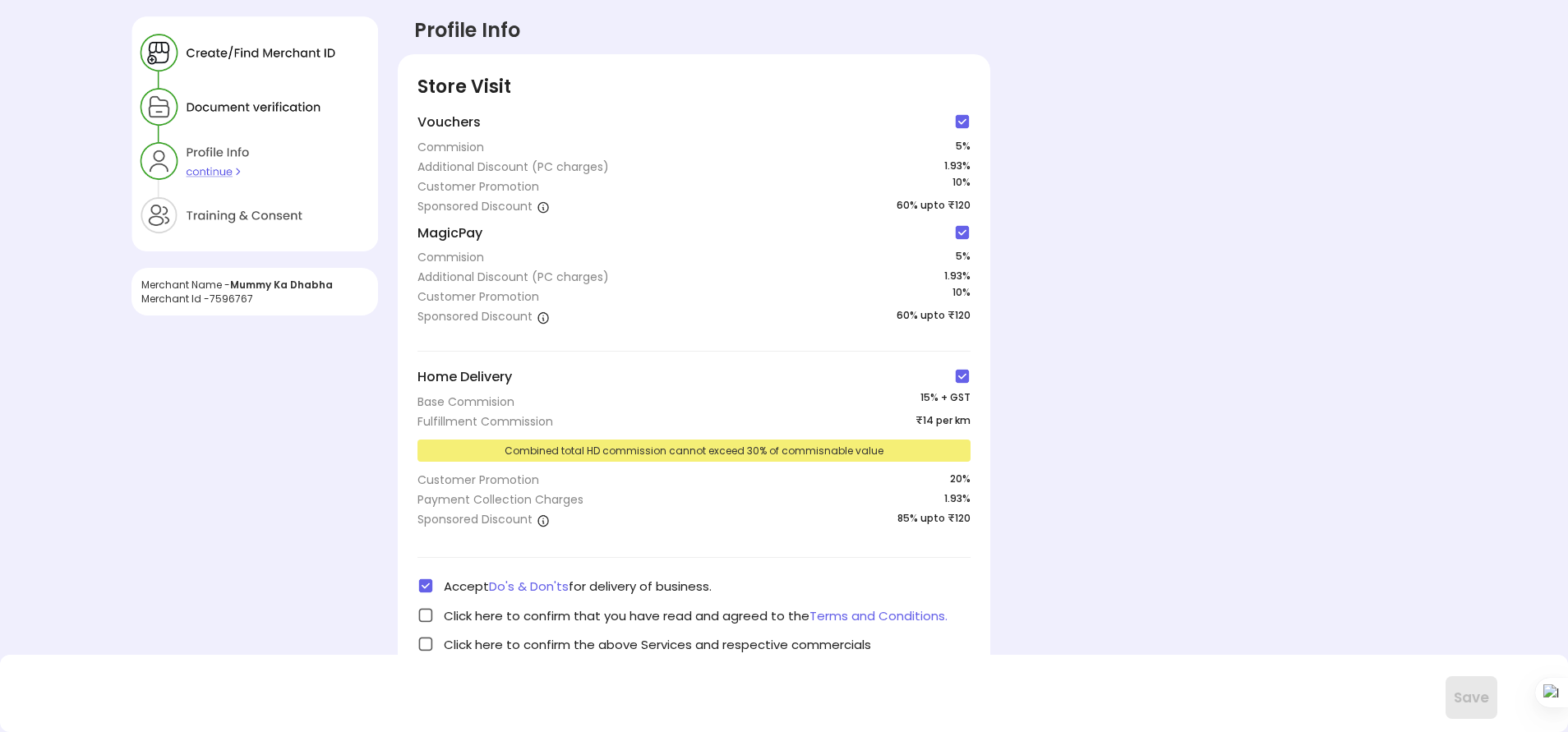 drag, startPoint x: 1241, startPoint y: 0, endPoint x: 417, endPoint y: 623, distance: 1033.0077 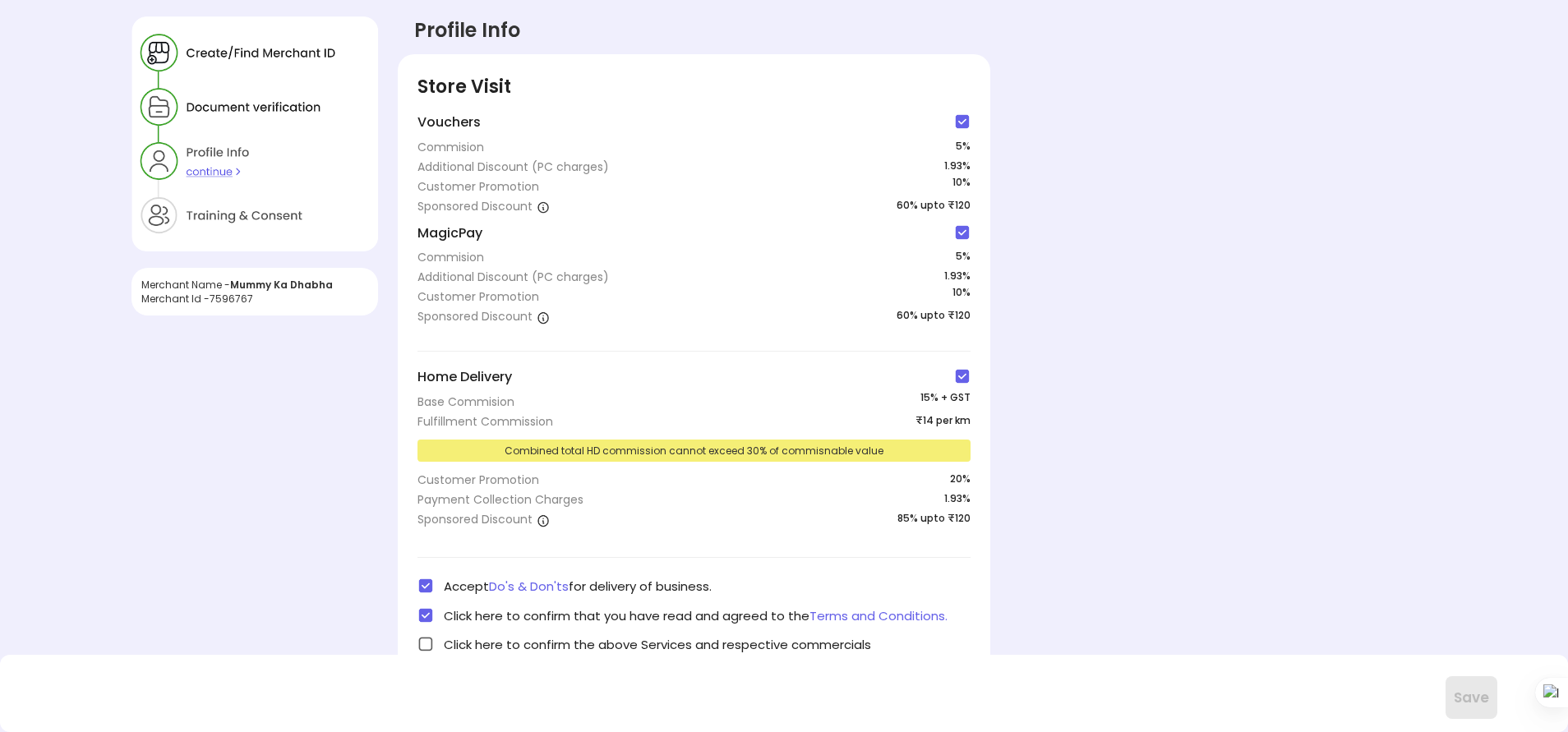 click at bounding box center [426, 644] 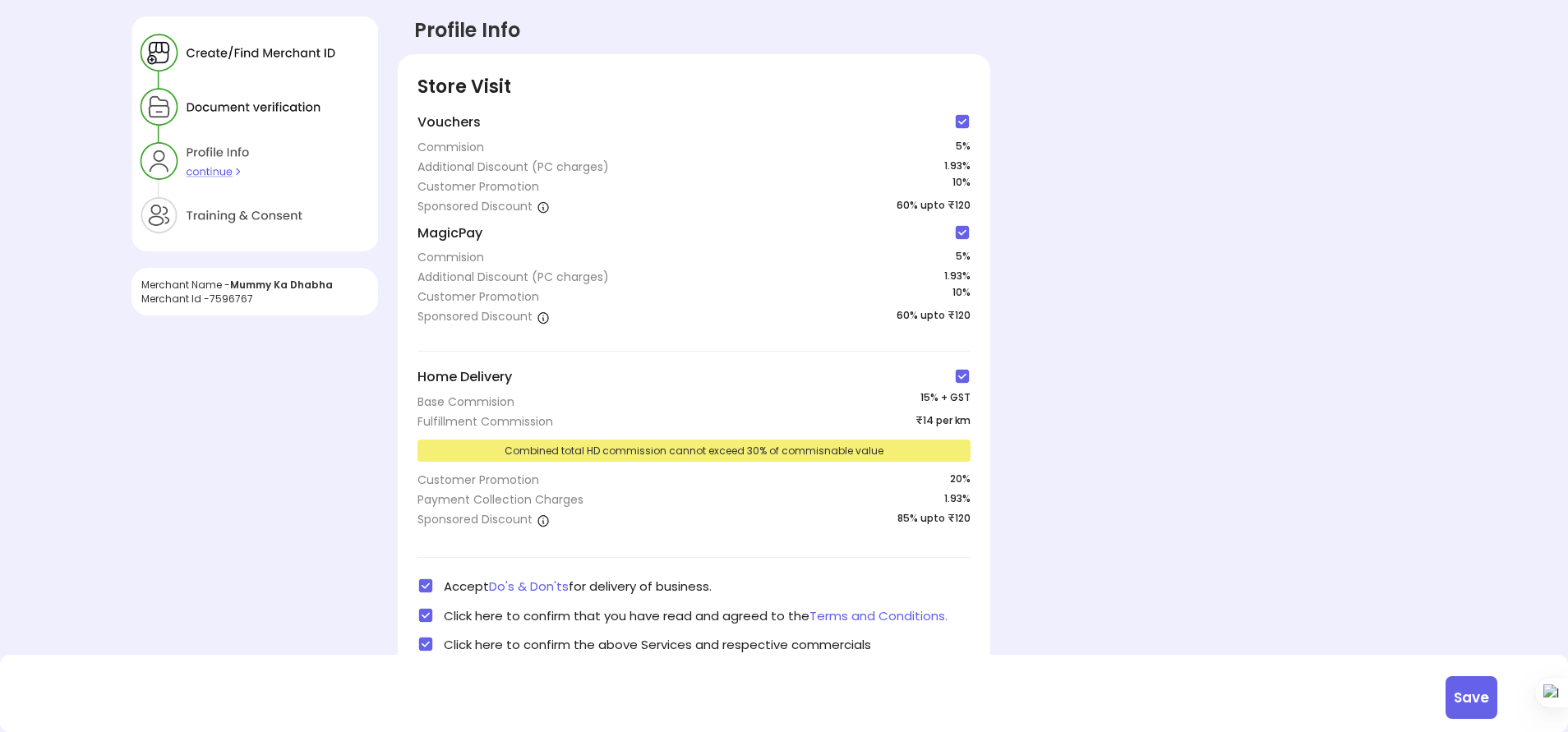 click on "Save" at bounding box center (1471, 697) 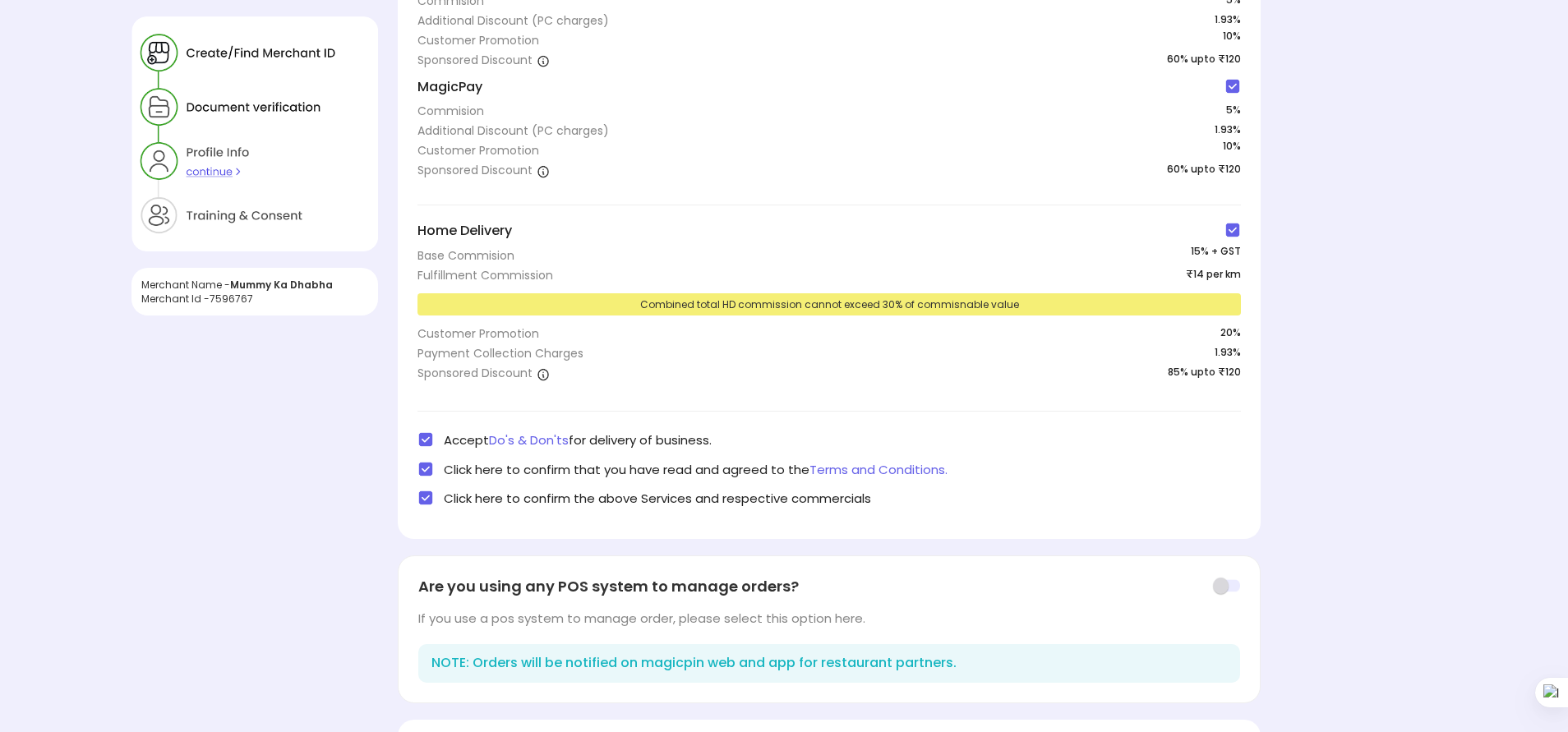 type 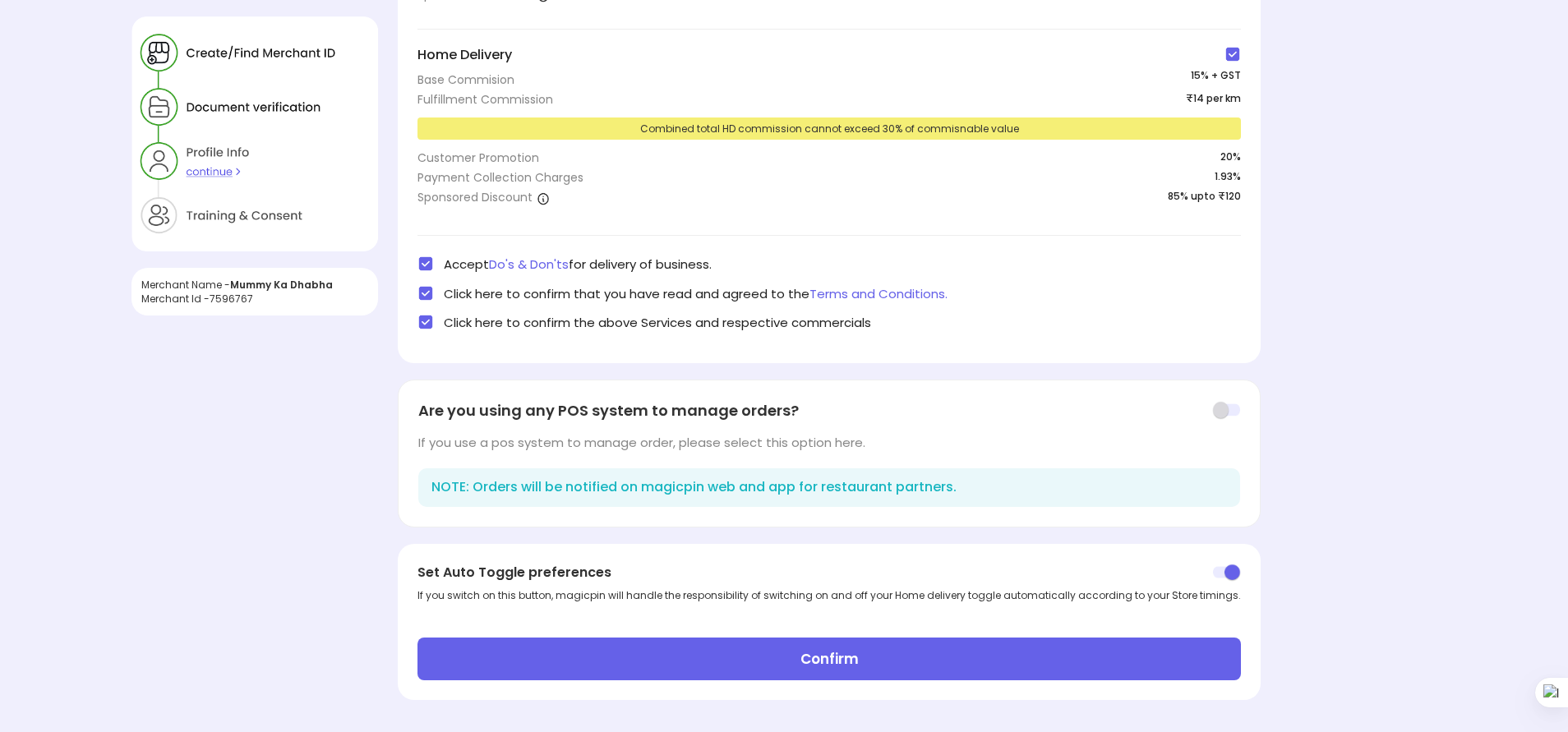 scroll, scrollTop: 323, scrollLeft: 0, axis: vertical 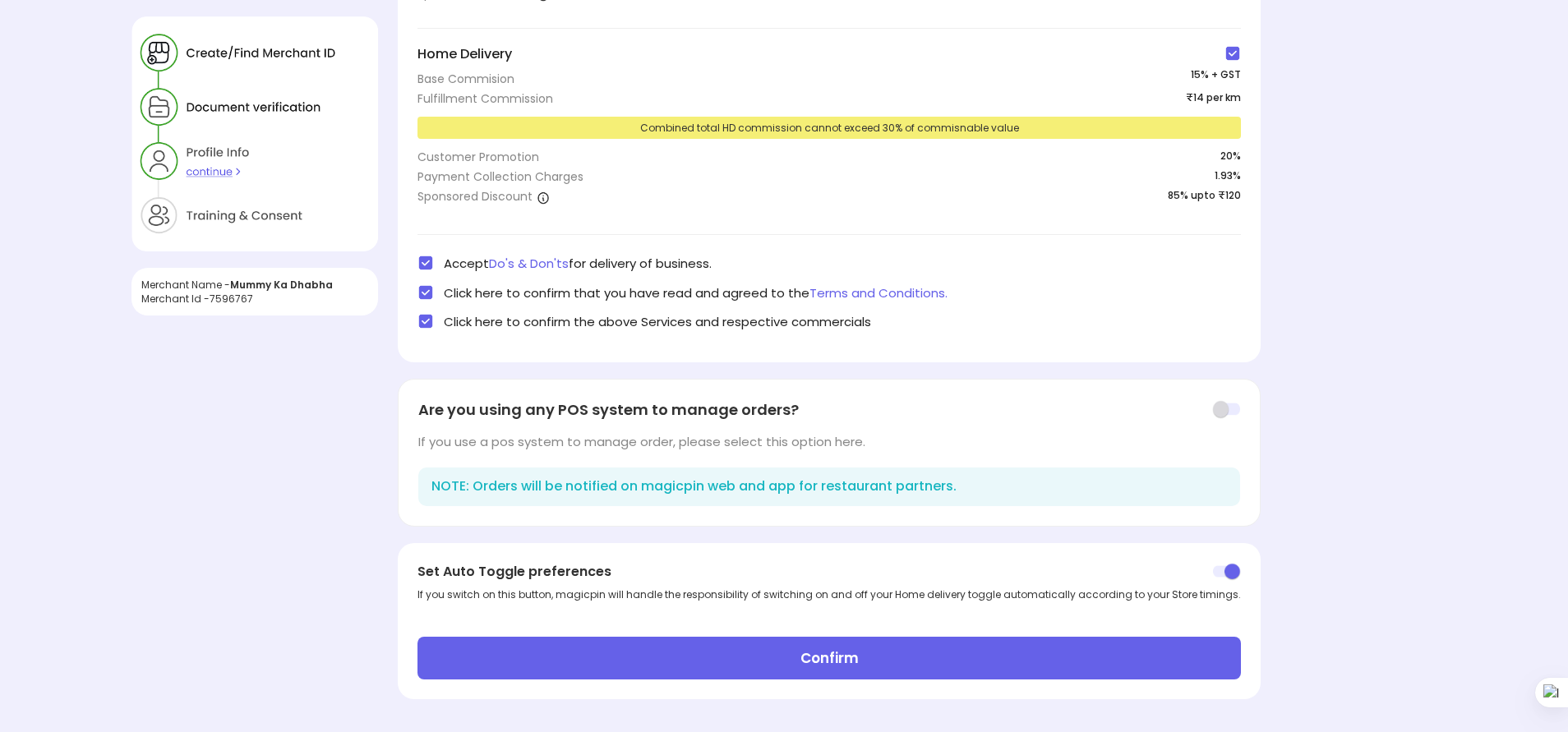 click on "Confirm" at bounding box center (829, 658) 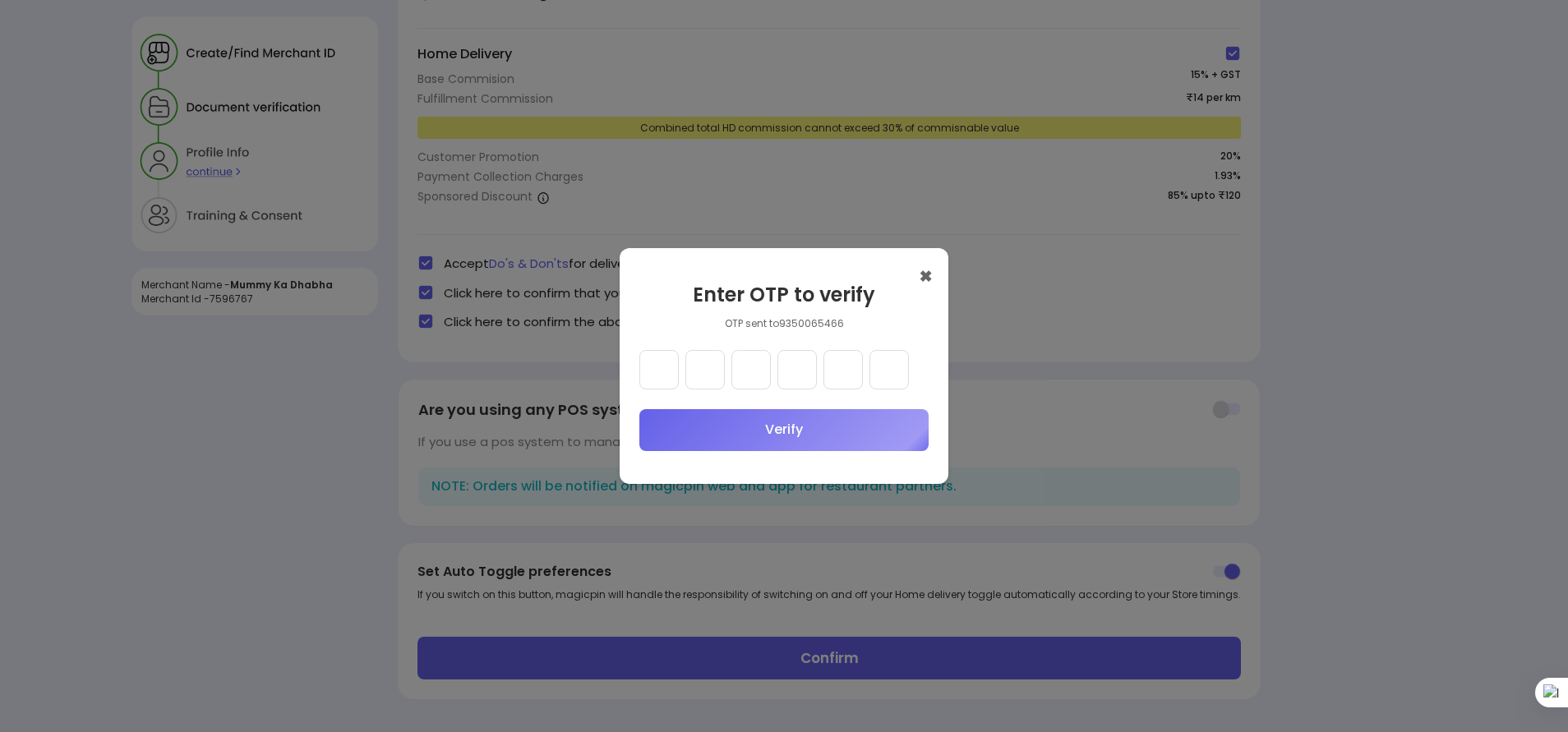 click at bounding box center [659, 370] 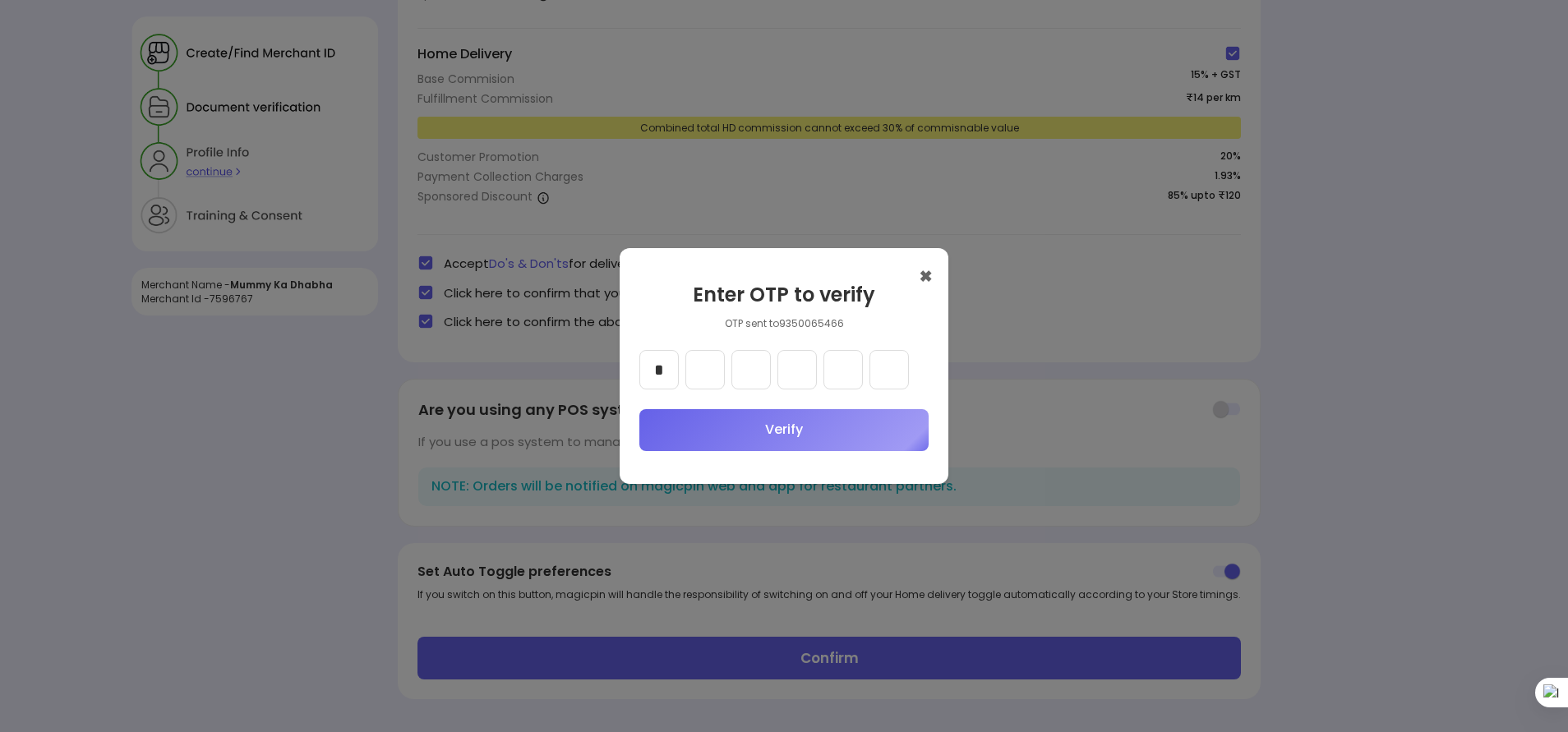 type on "*" 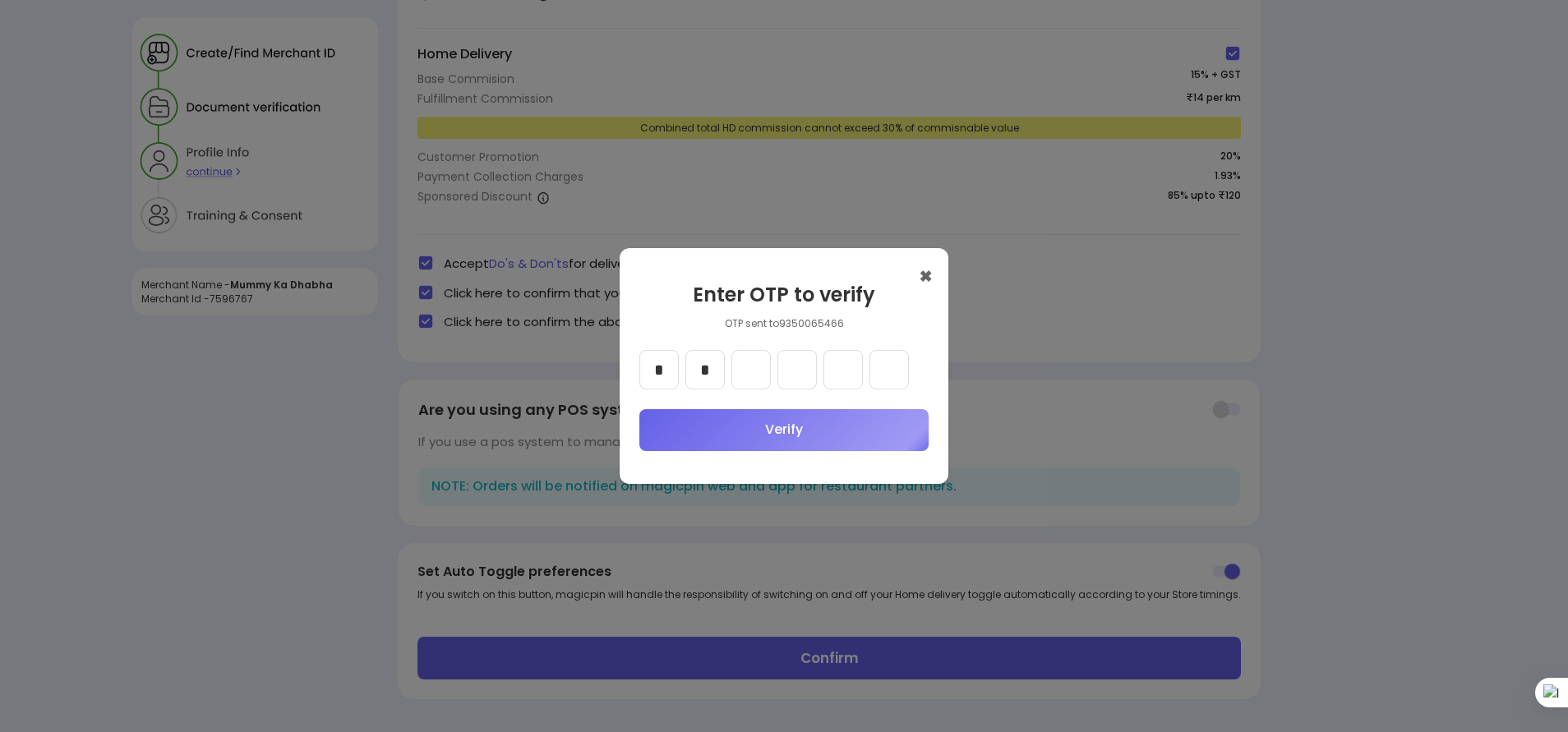 type on "*" 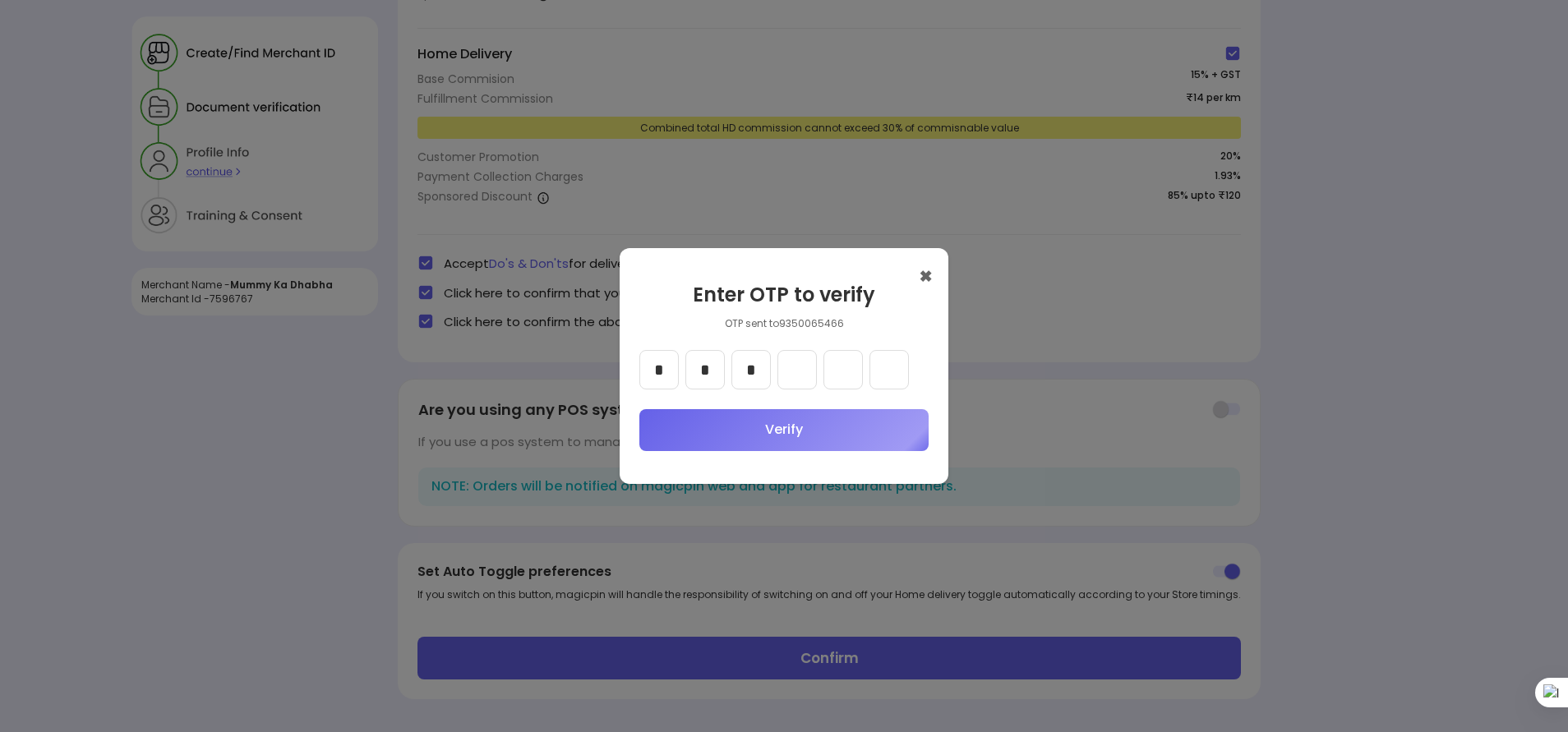 type on "*" 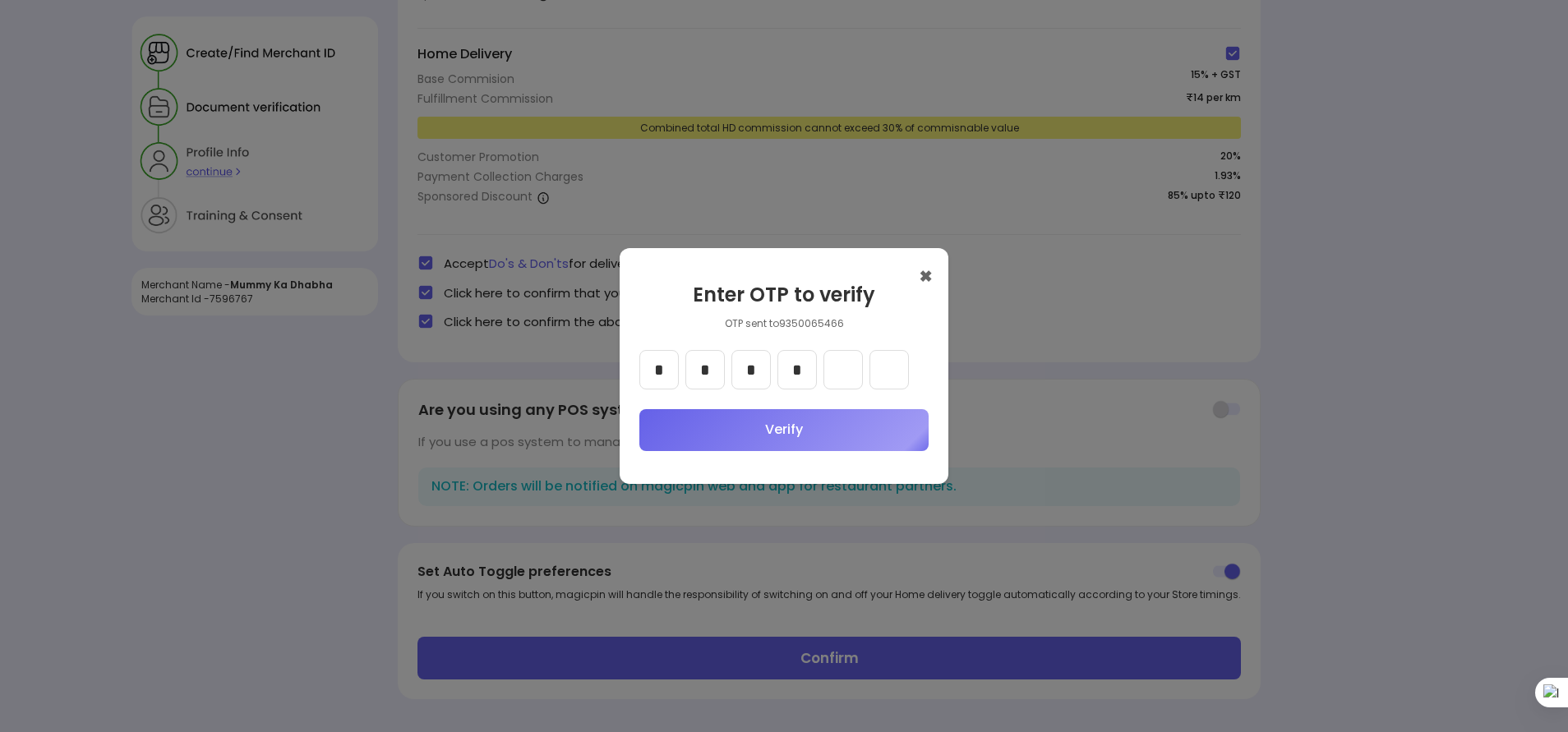 type on "*" 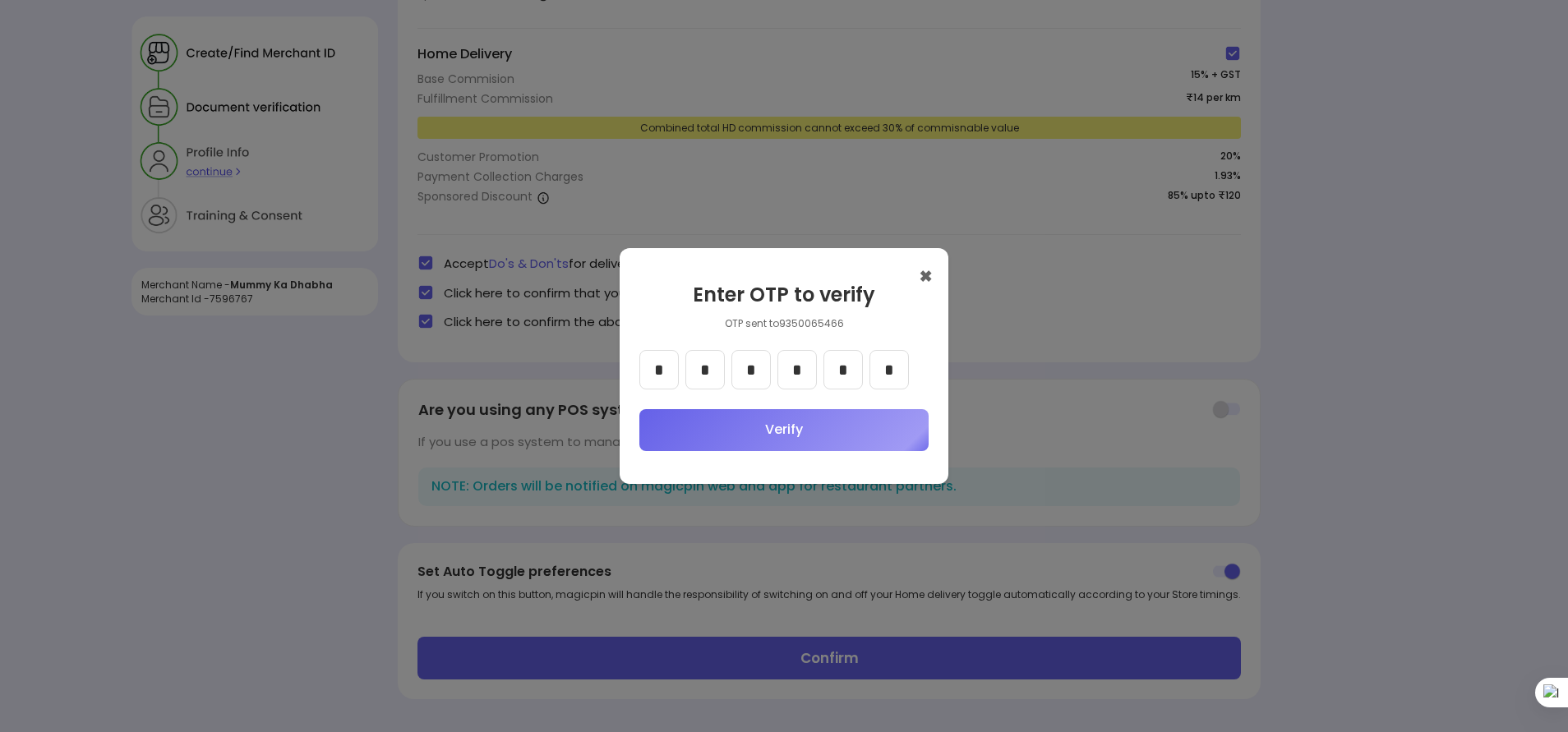type on "*" 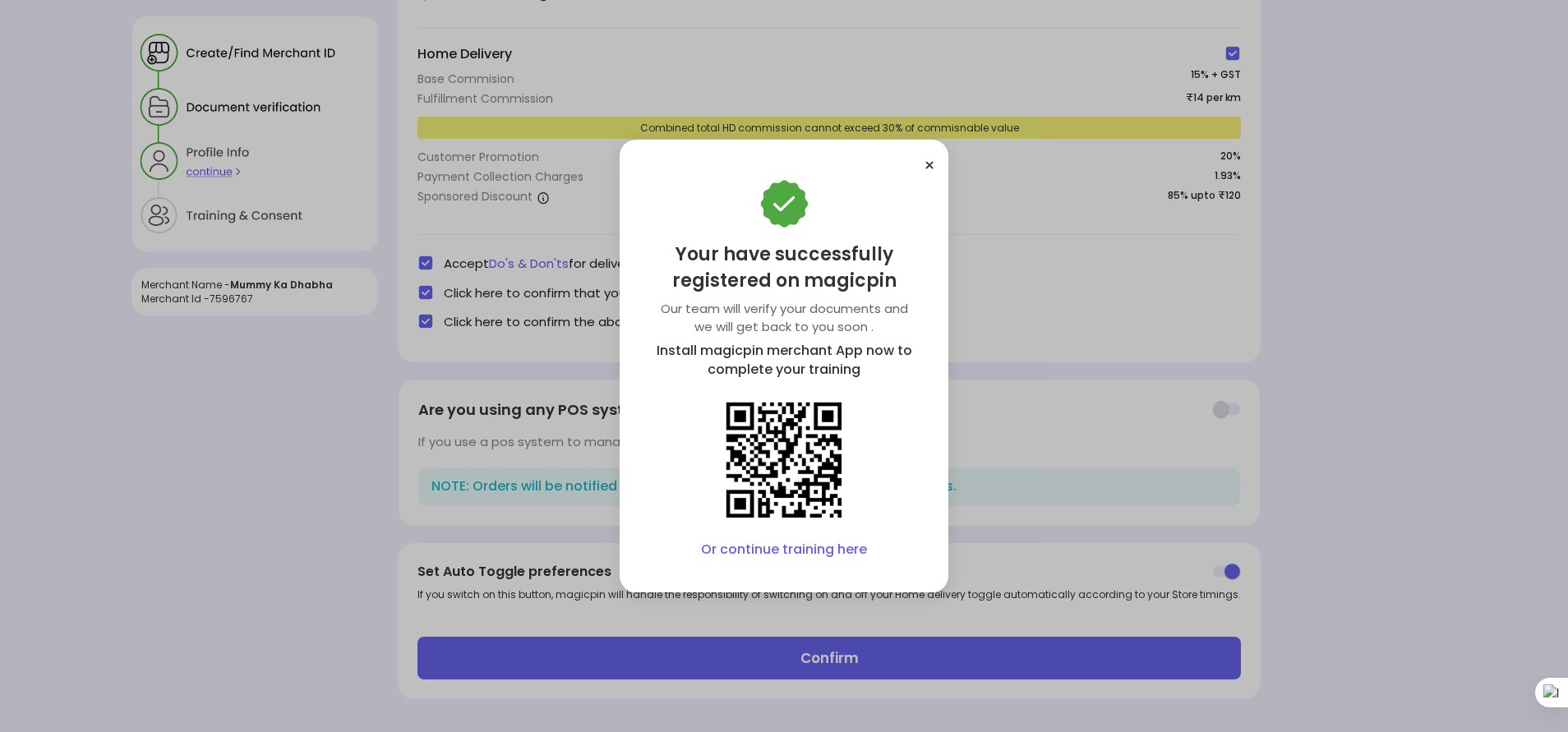 click on "Or continue training here" at bounding box center [784, 550] 